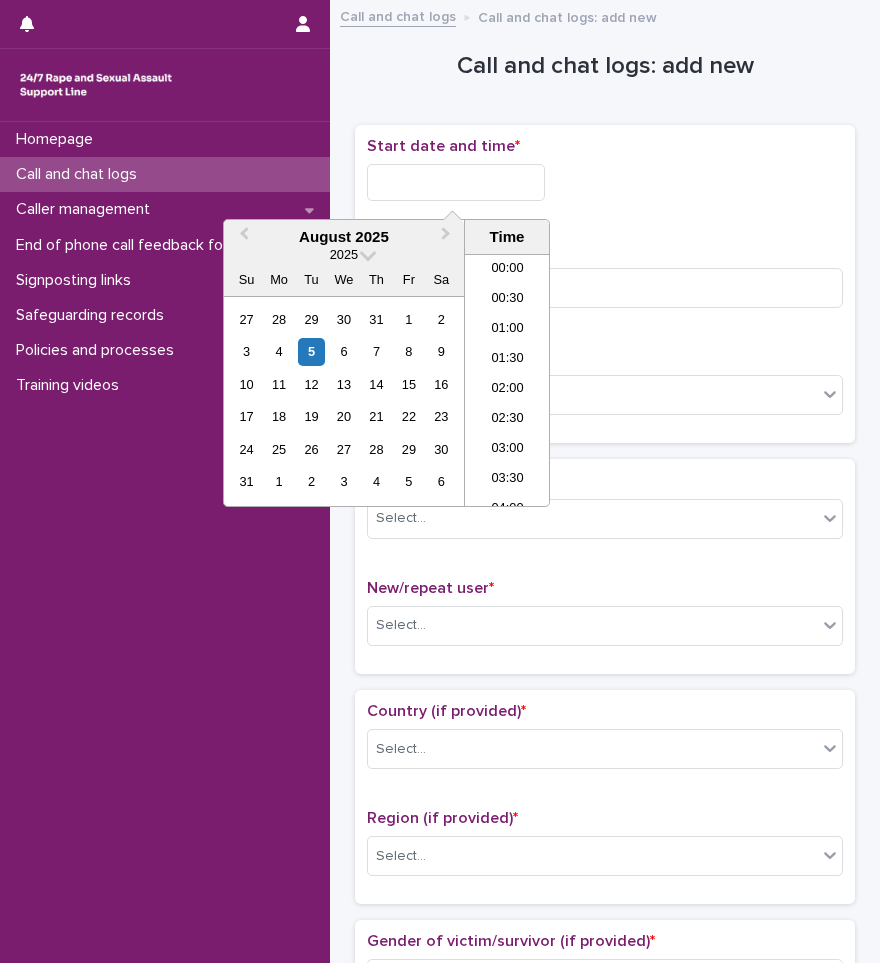 scroll, scrollTop: 0, scrollLeft: 0, axis: both 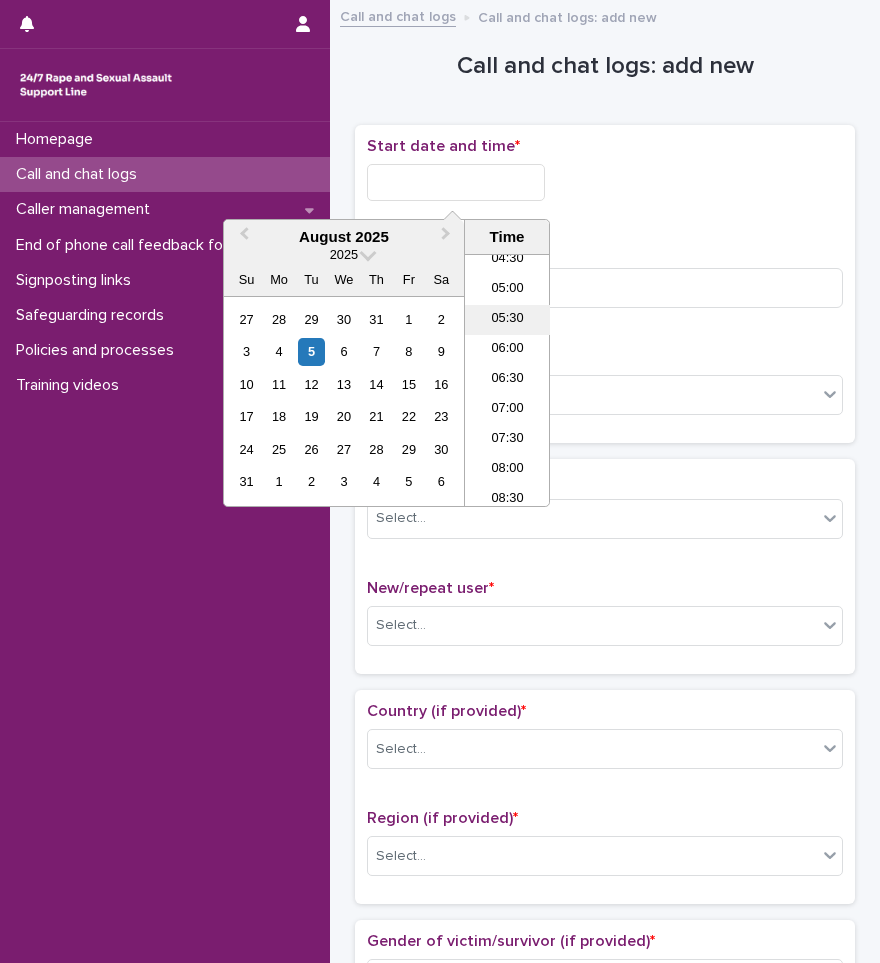 click on "05:30" at bounding box center (507, 320) 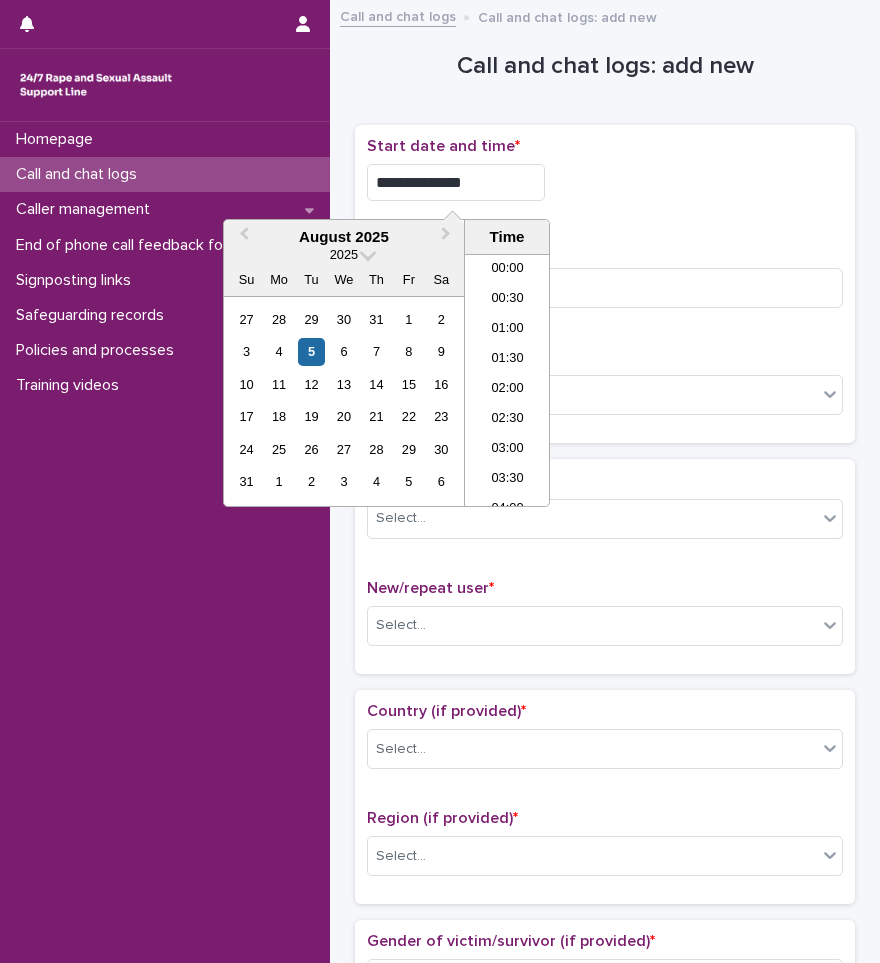 click on "**********" at bounding box center (456, 182) 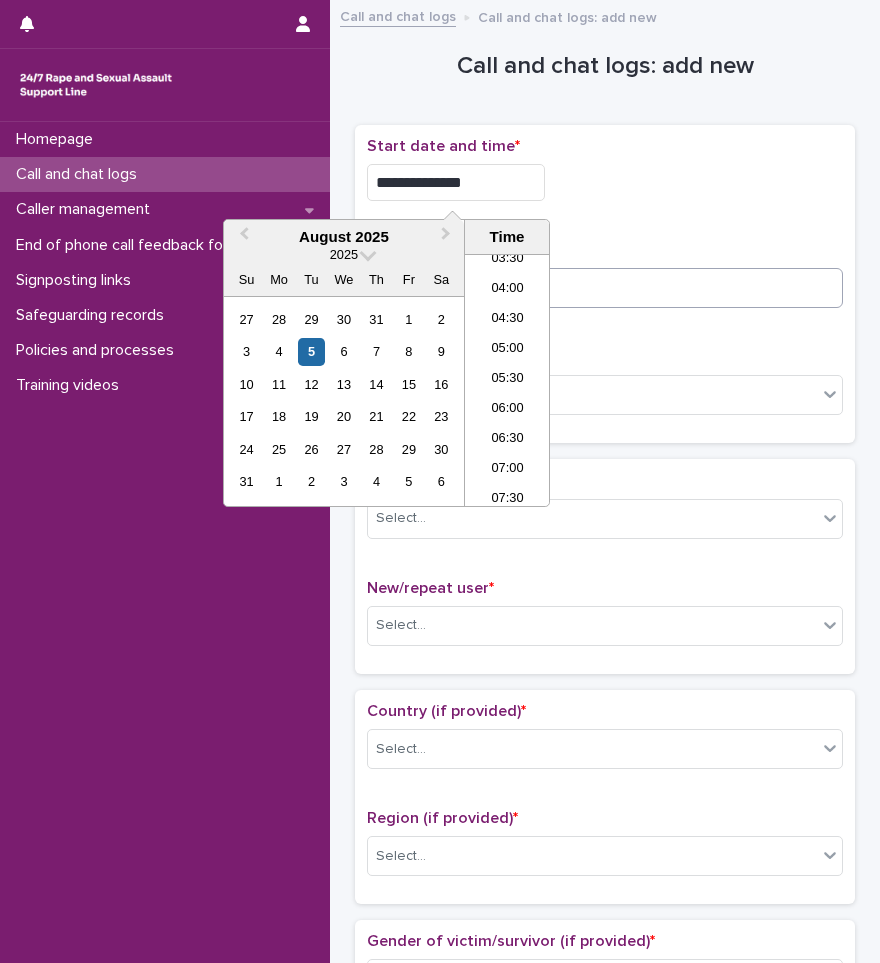 type on "**********" 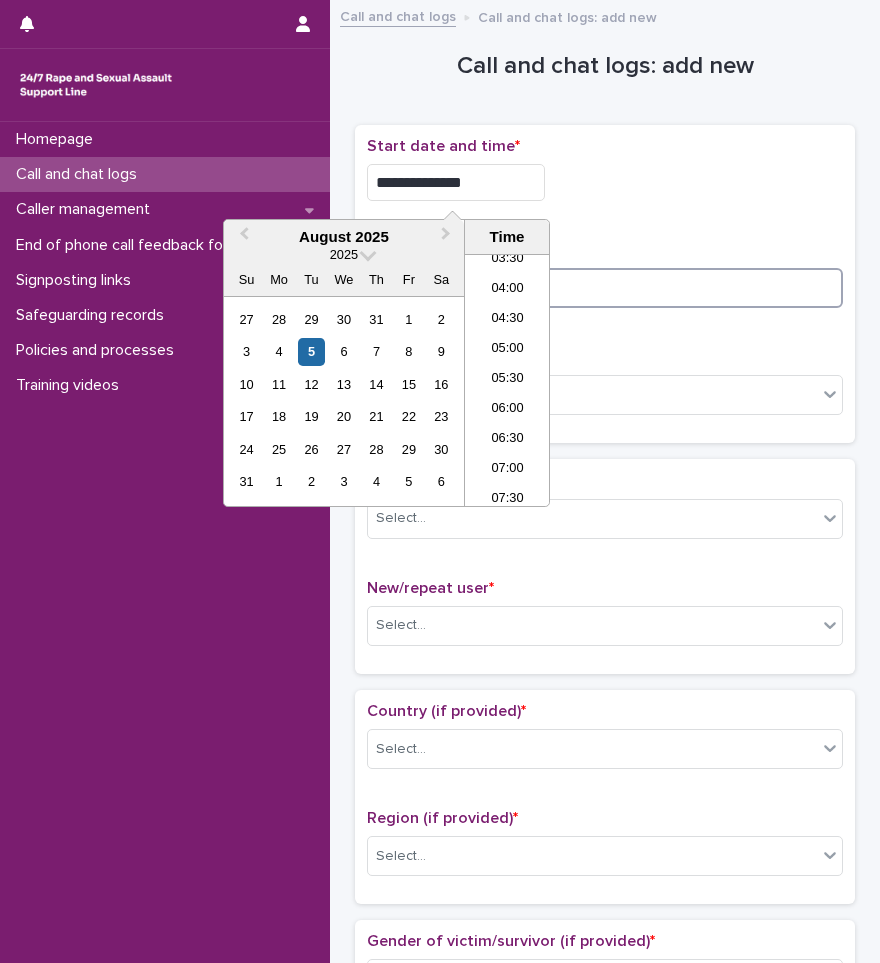 click at bounding box center (605, 288) 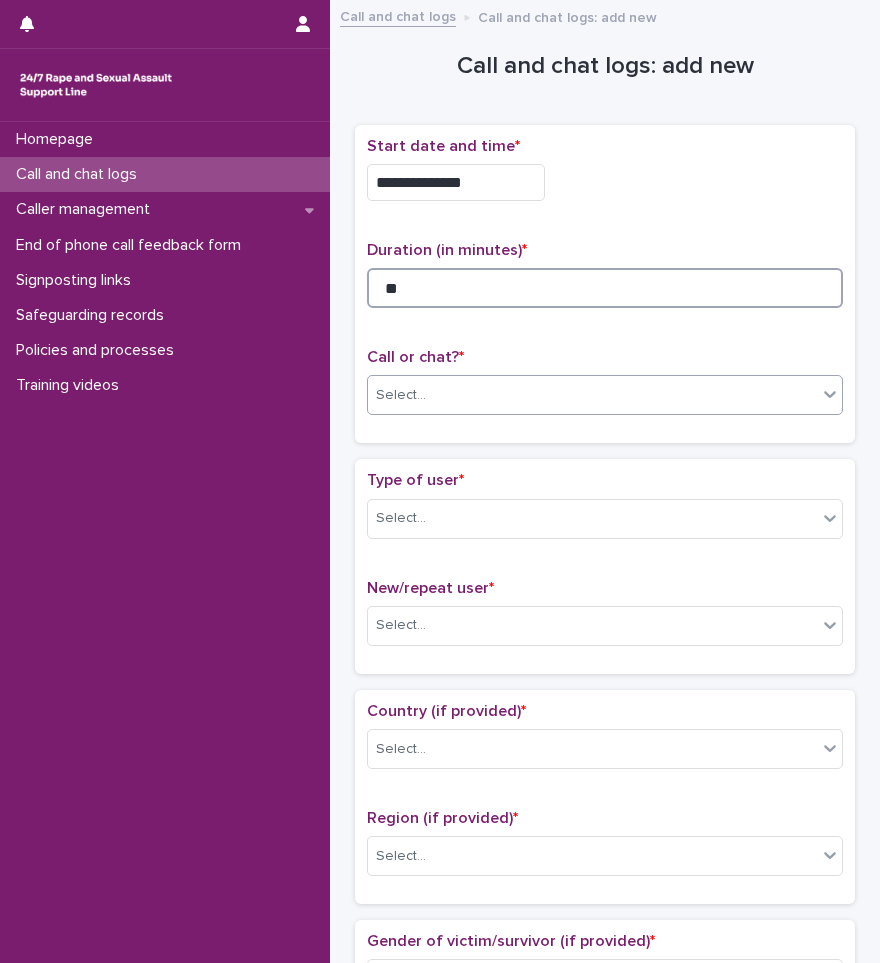 type on "**" 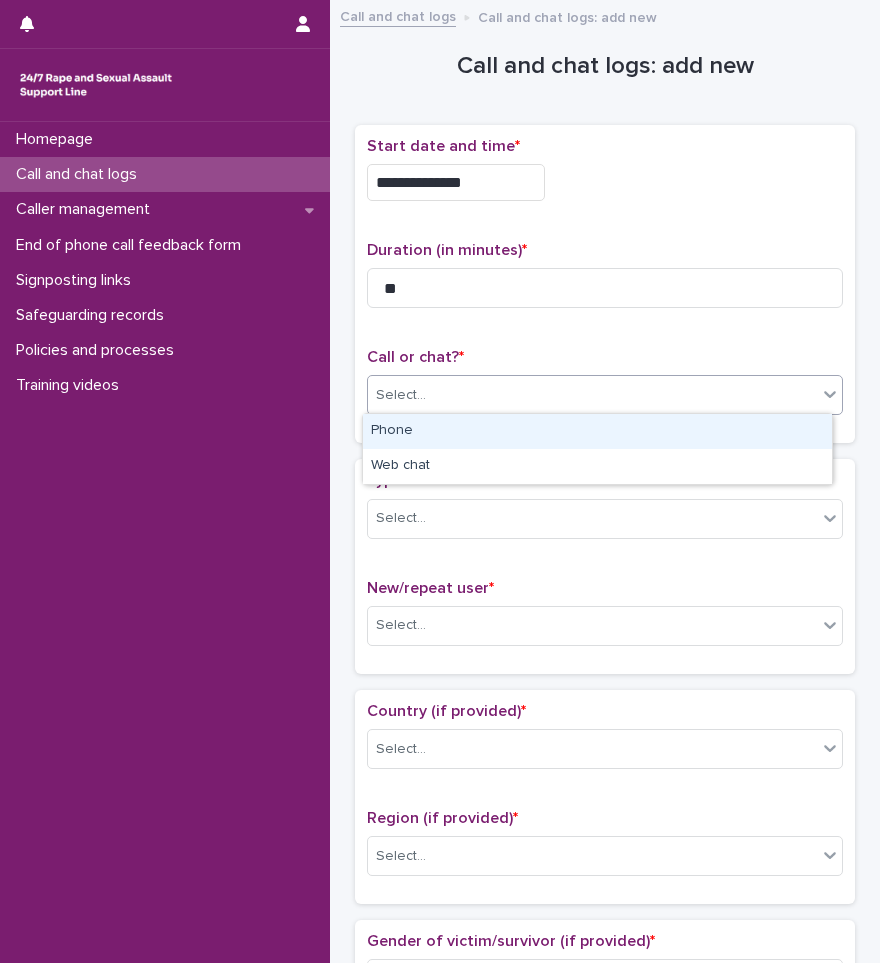 drag, startPoint x: 600, startPoint y: 388, endPoint x: 585, endPoint y: 387, distance: 15.033297 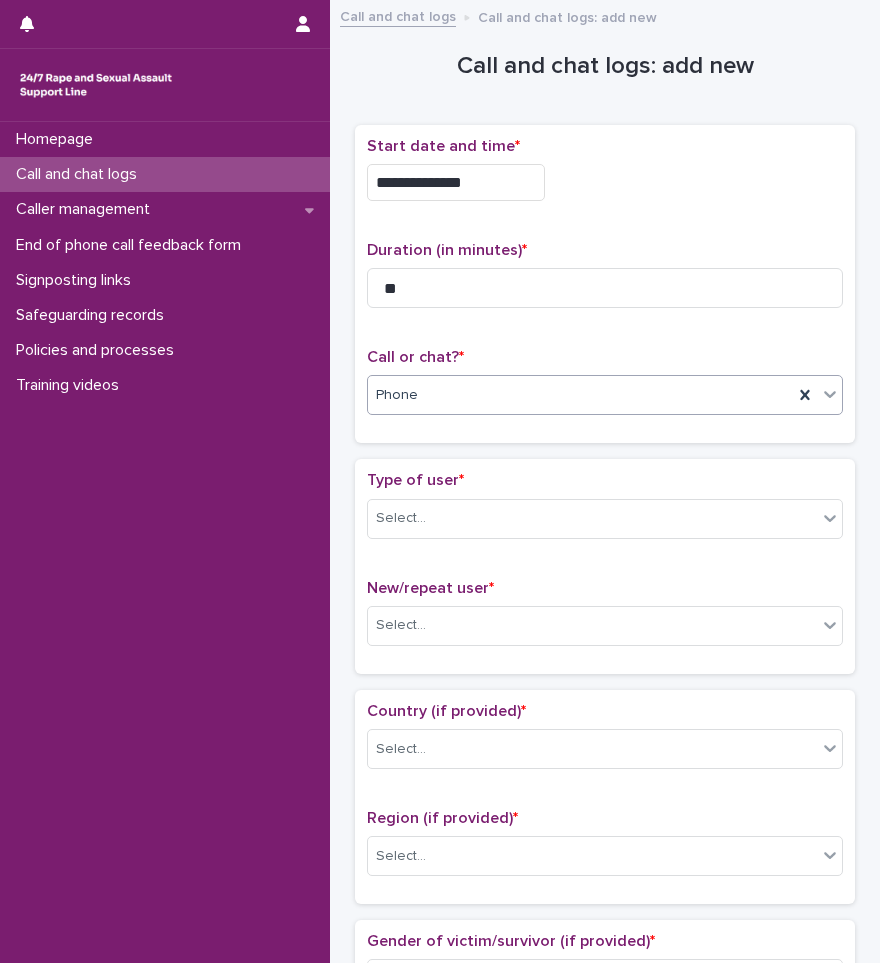 click on "Phone" at bounding box center [580, 395] 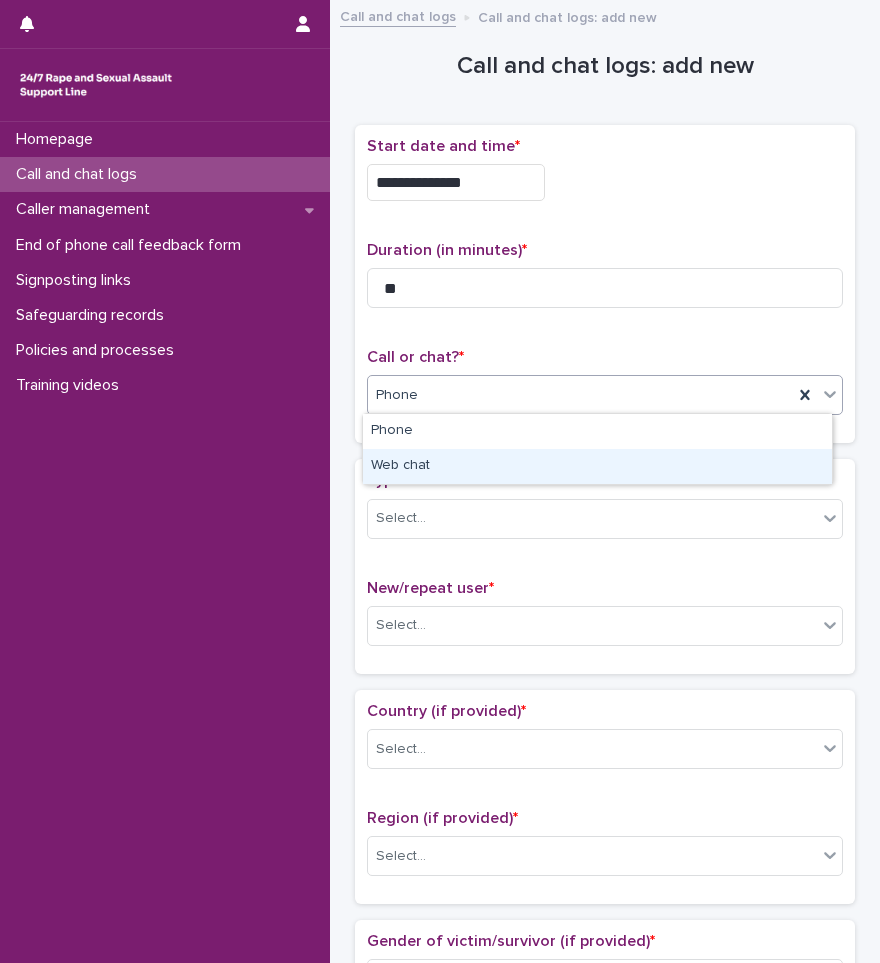 drag, startPoint x: 501, startPoint y: 443, endPoint x: 491, endPoint y: 472, distance: 30.675724 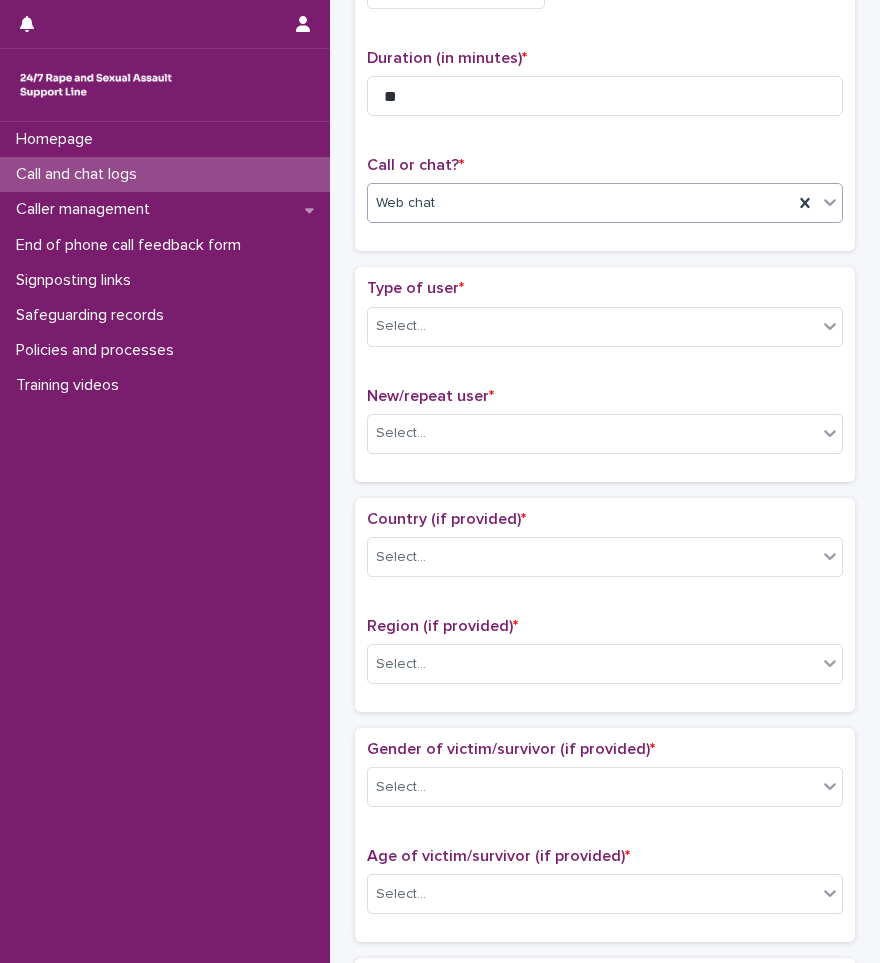 scroll, scrollTop: 200, scrollLeft: 0, axis: vertical 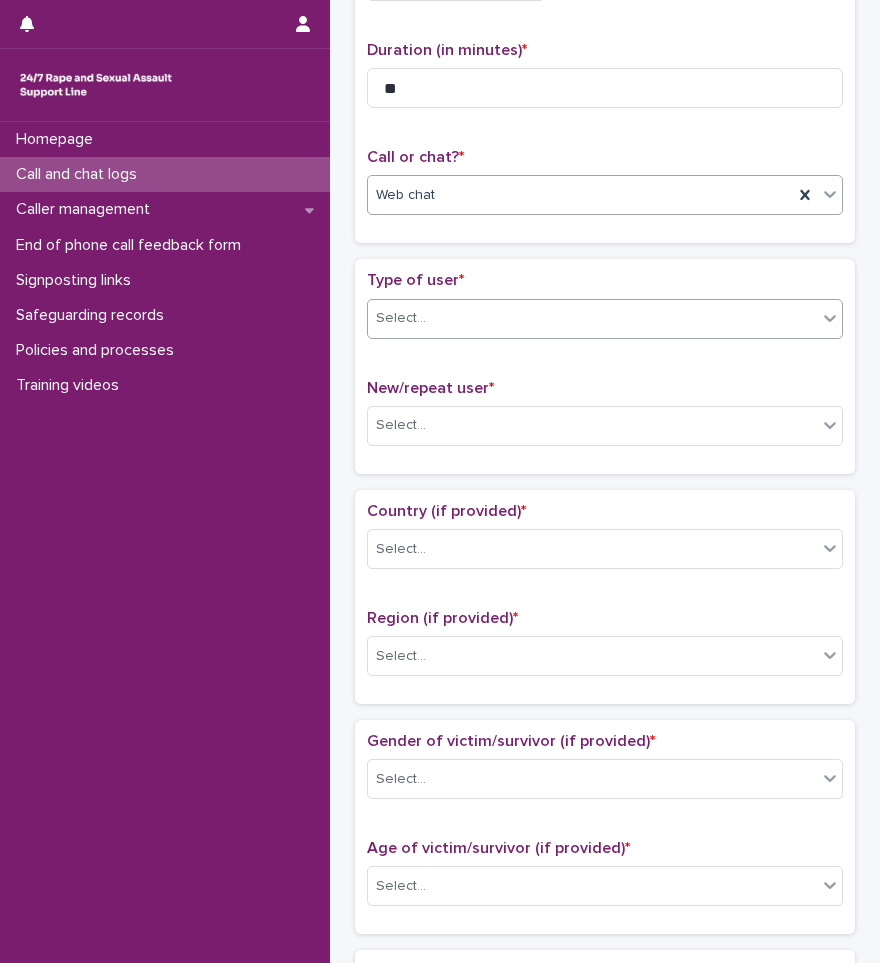 click on "Select..." at bounding box center (592, 318) 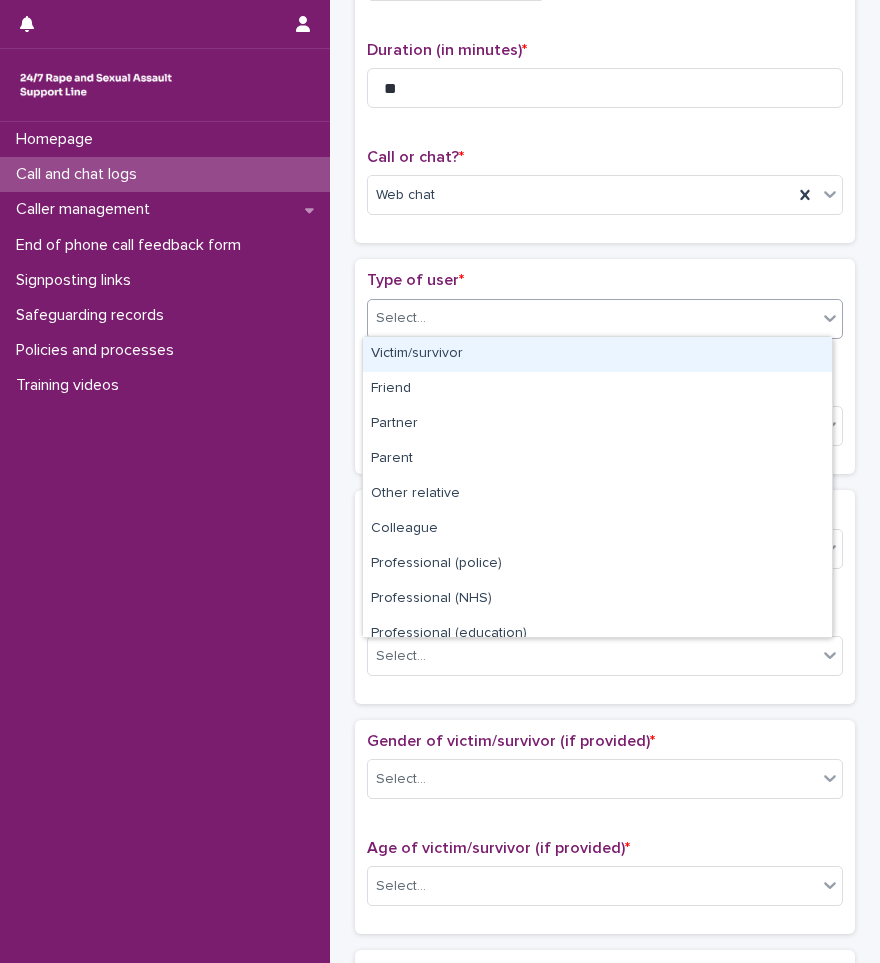click on "Victim/survivor" at bounding box center (597, 354) 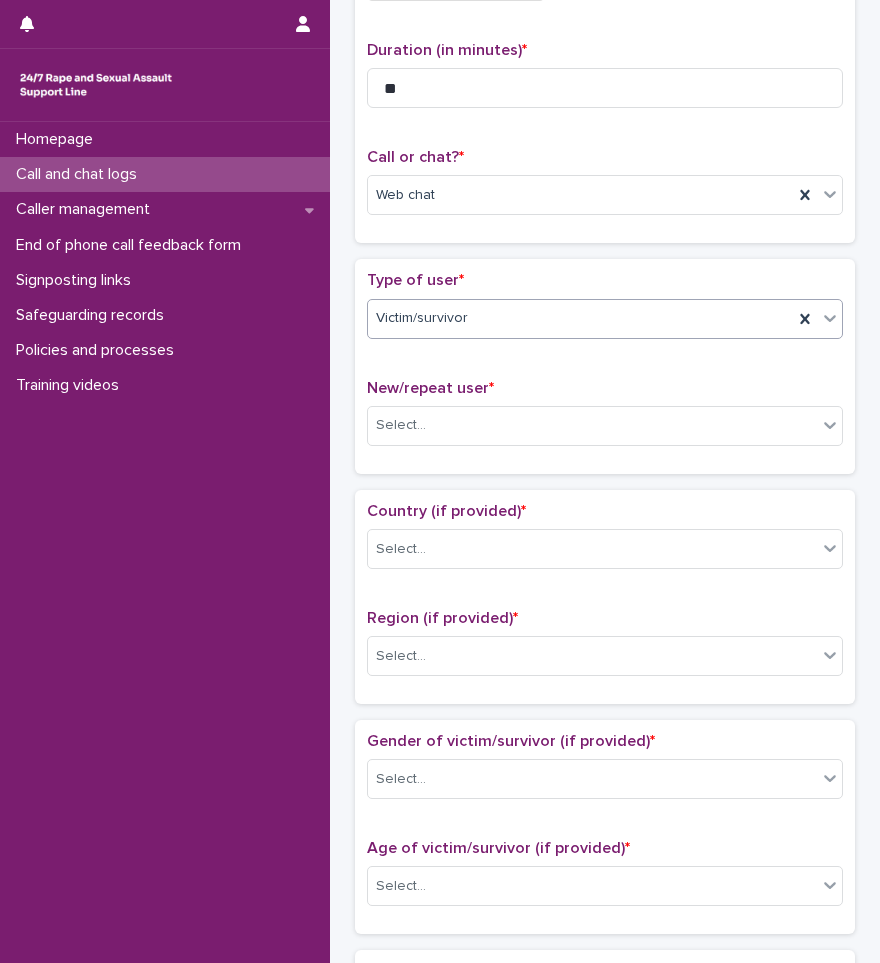 scroll, scrollTop: 300, scrollLeft: 0, axis: vertical 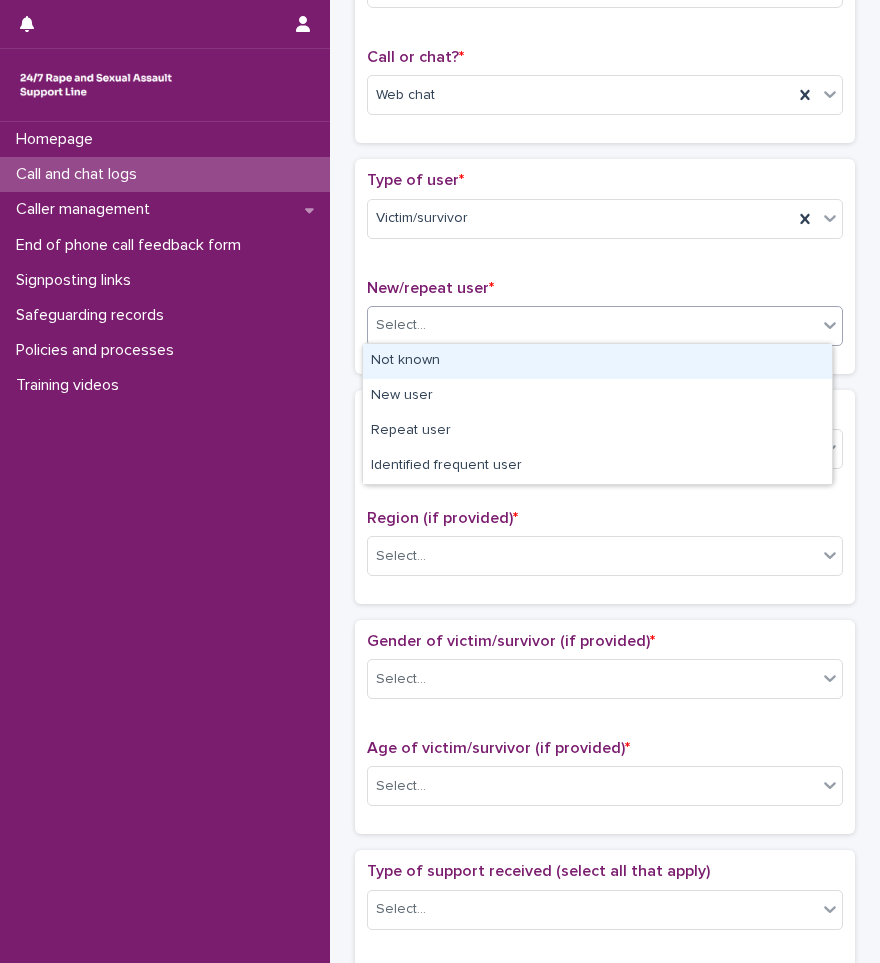 click on "Select..." at bounding box center (592, 325) 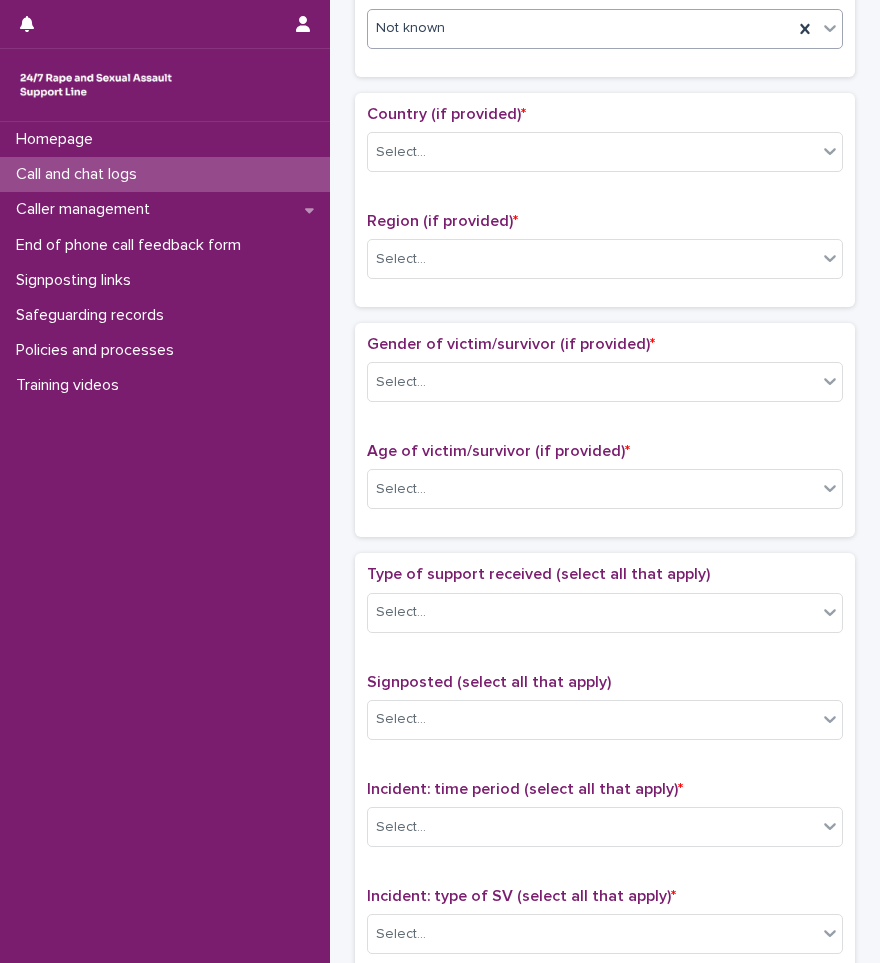 scroll, scrollTop: 600, scrollLeft: 0, axis: vertical 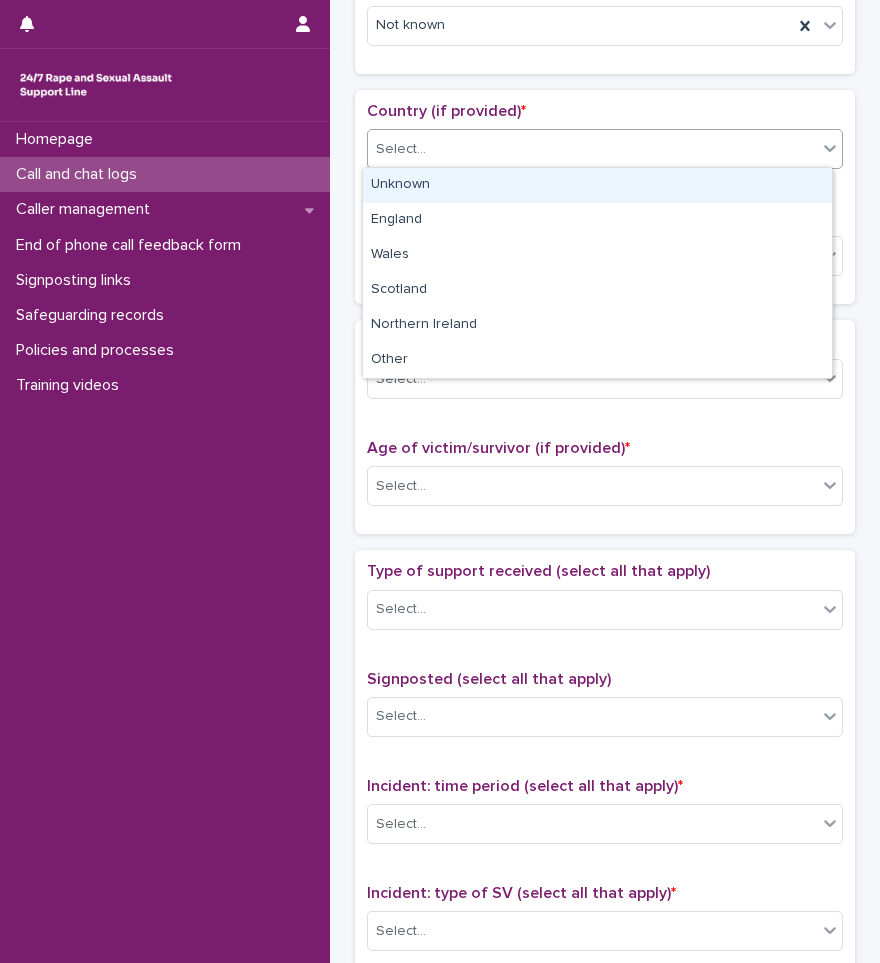 click on "Select..." at bounding box center [605, 149] 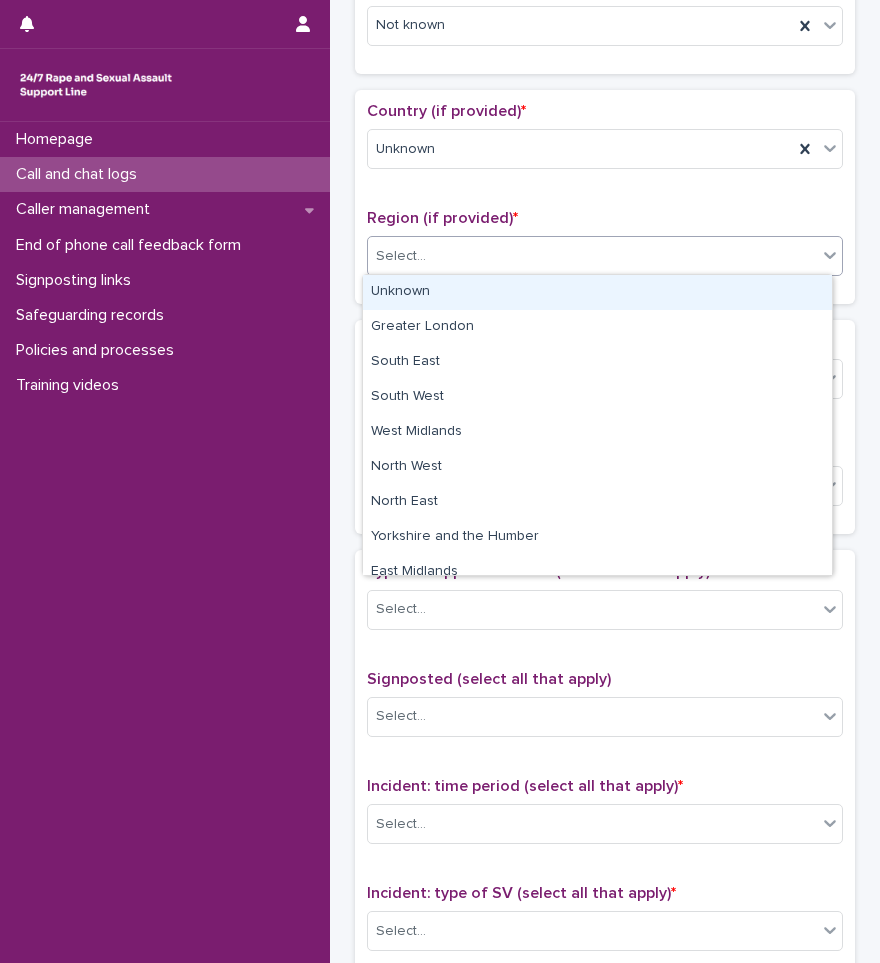 click on "Select..." at bounding box center (592, 256) 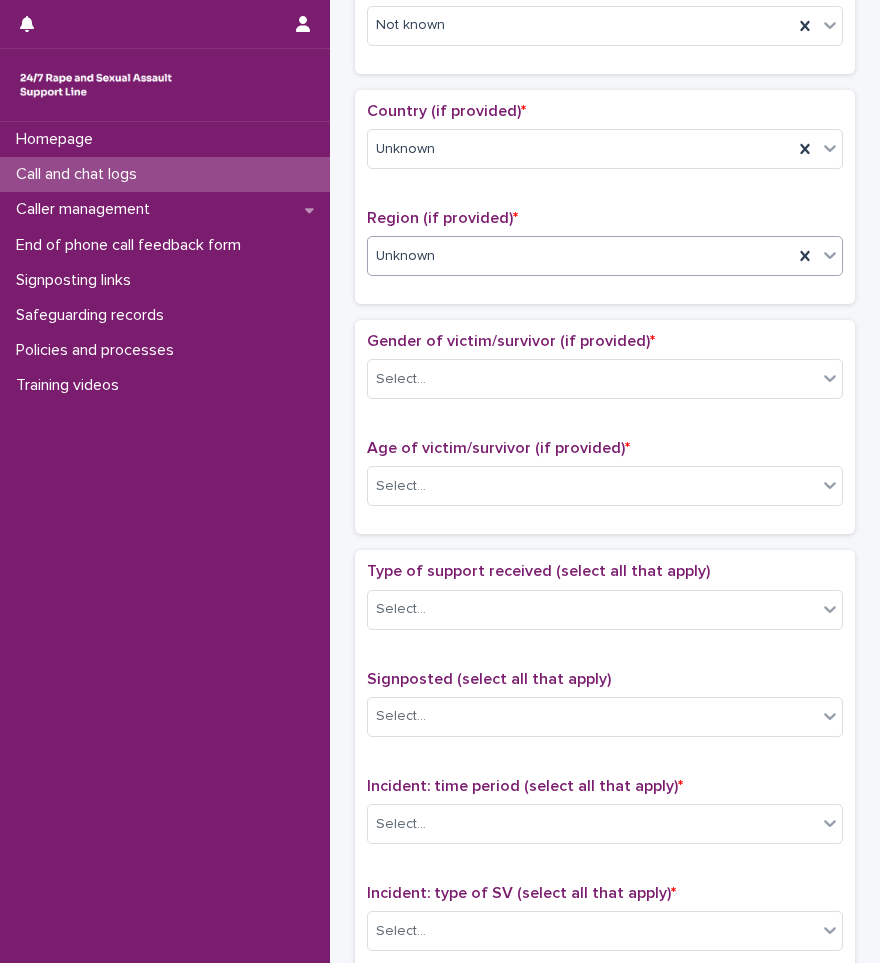 scroll, scrollTop: 700, scrollLeft: 0, axis: vertical 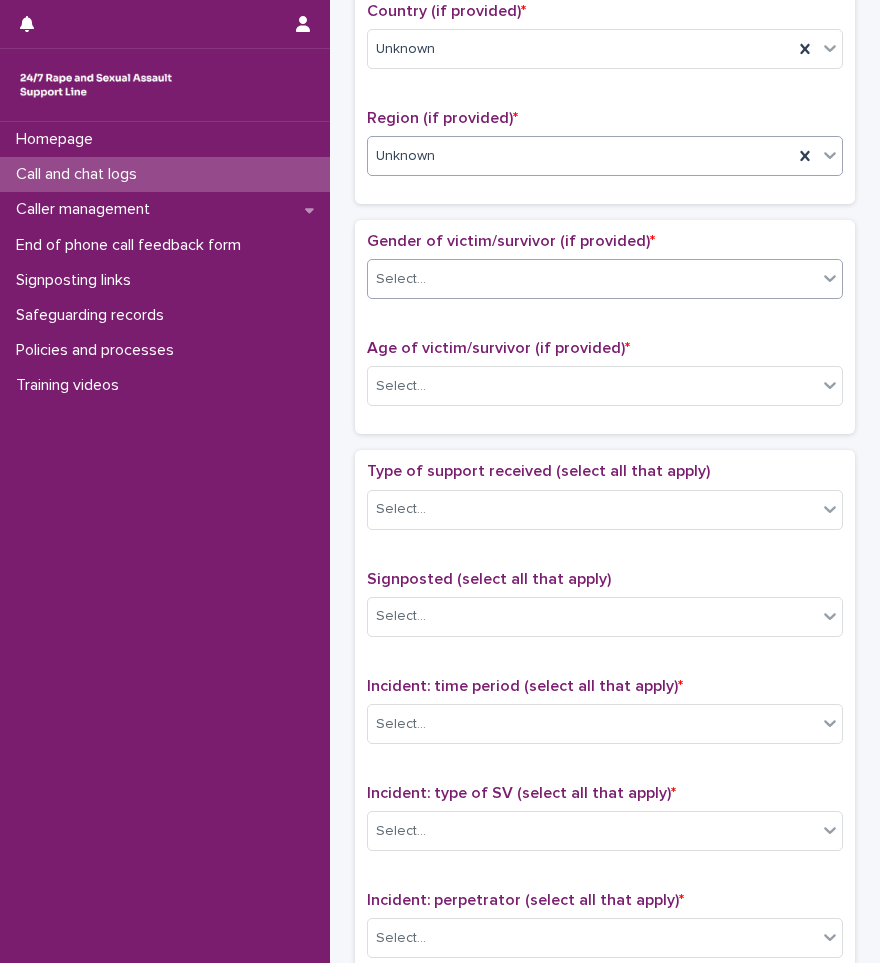 click on "Select..." at bounding box center [592, 279] 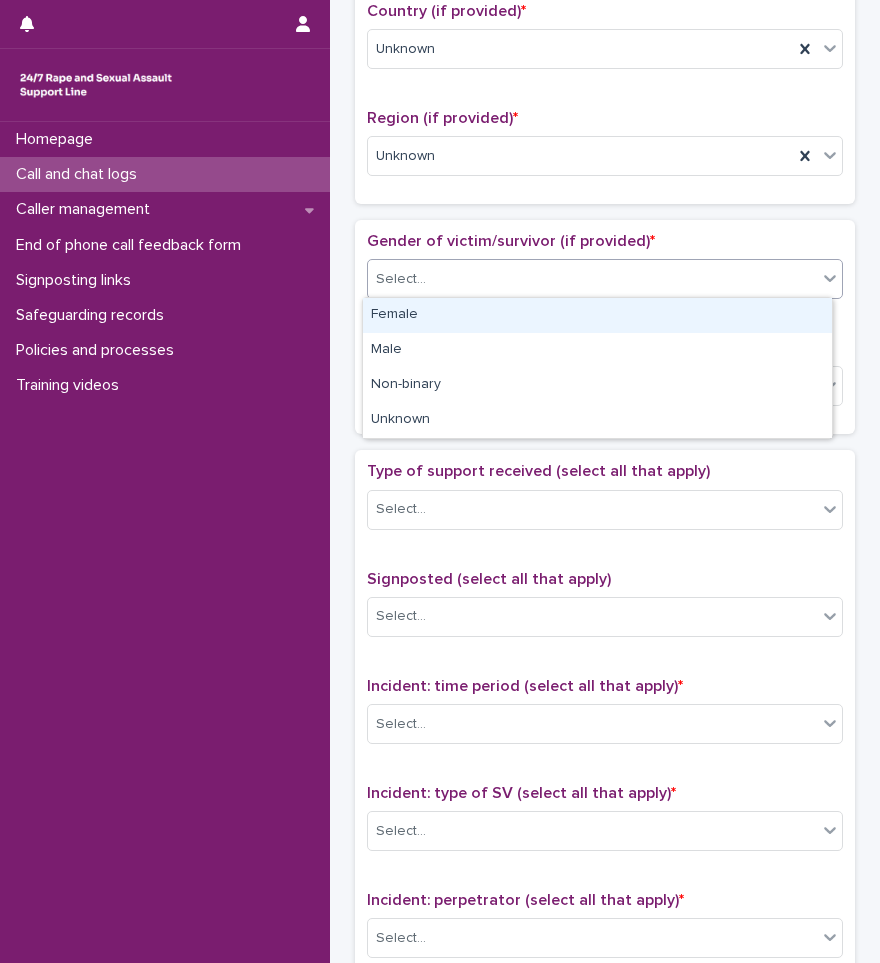 click on "Female" at bounding box center (597, 315) 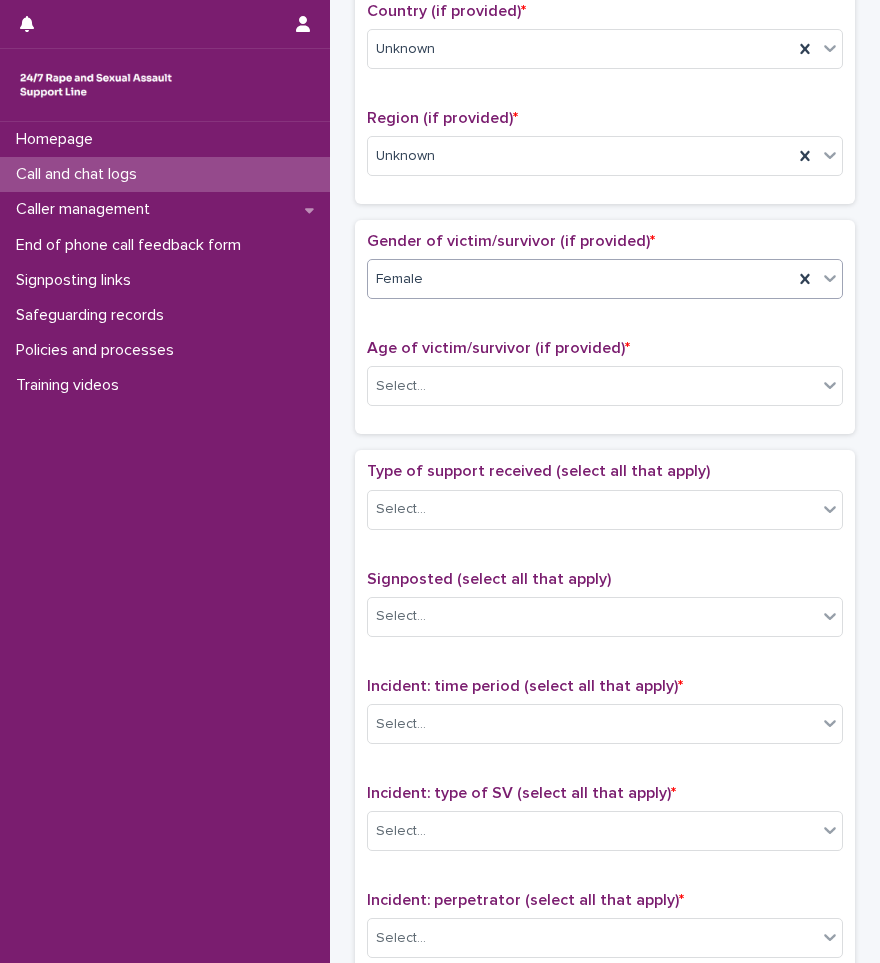 scroll, scrollTop: 800, scrollLeft: 0, axis: vertical 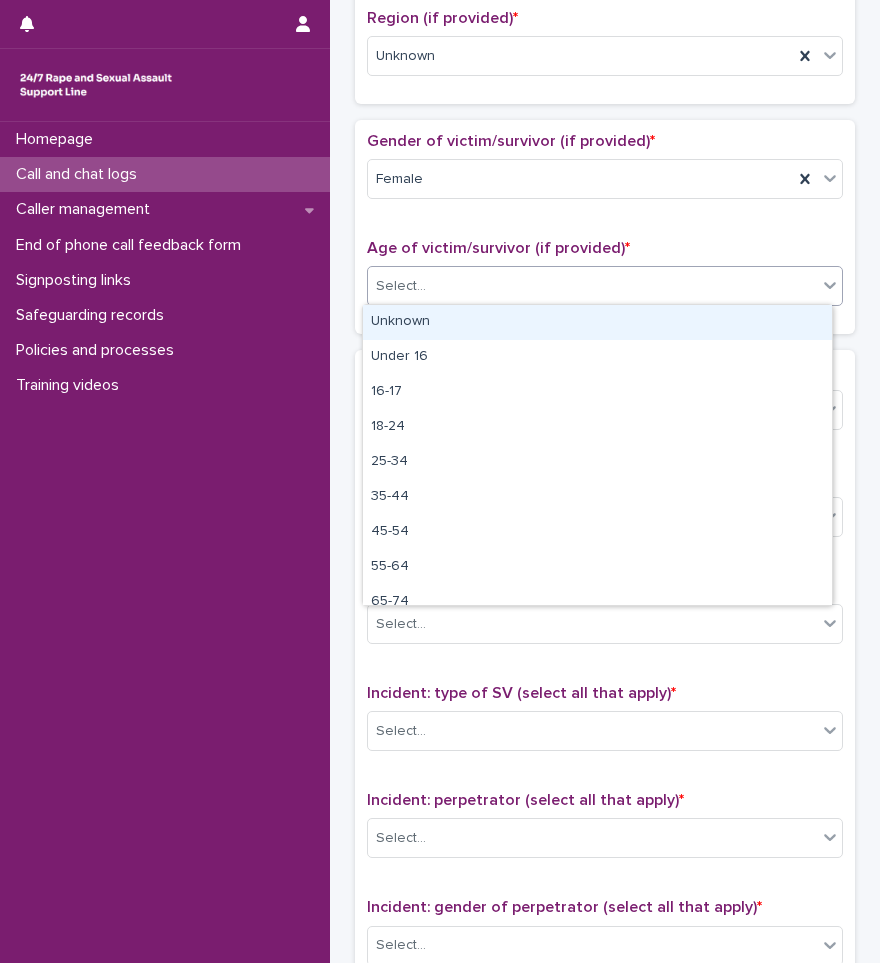click on "Select..." at bounding box center [592, 286] 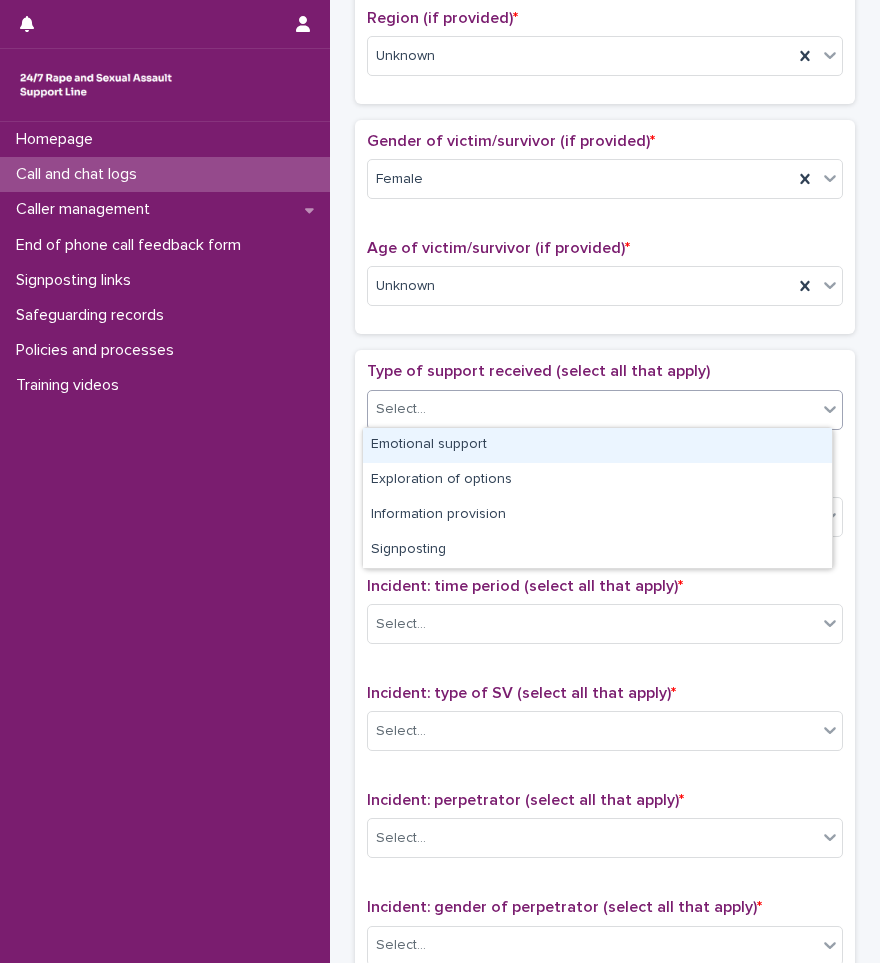 click on "Select..." at bounding box center (401, 409) 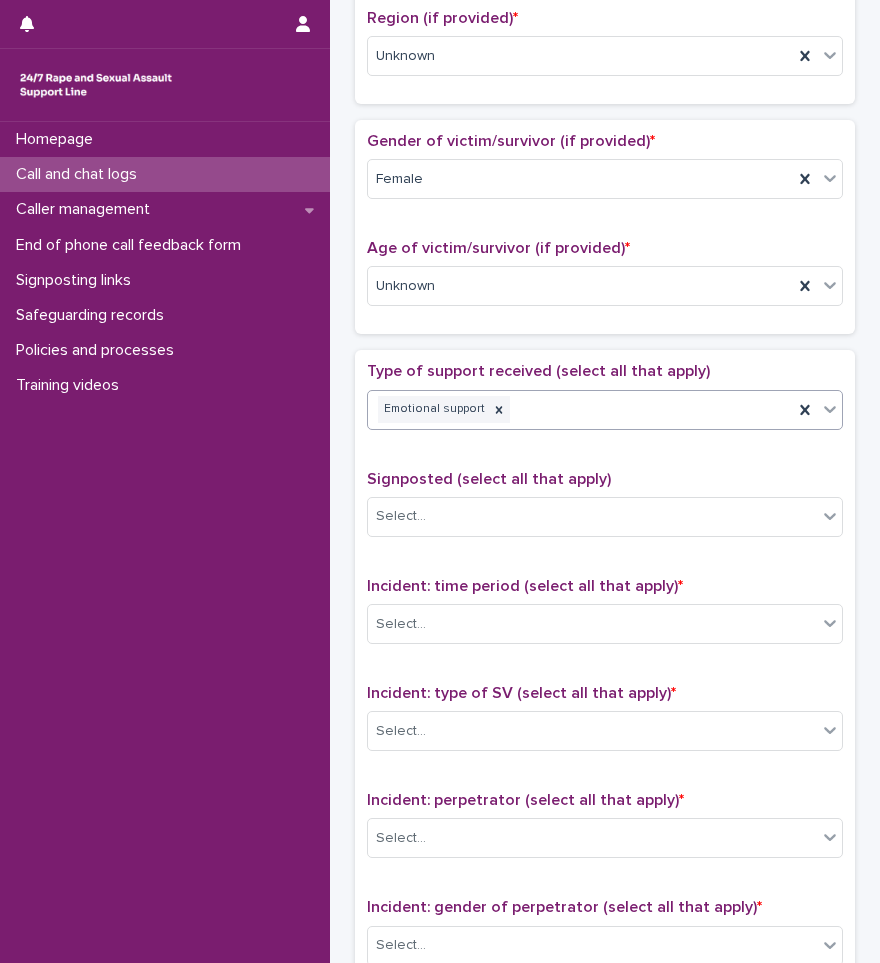 scroll, scrollTop: 1000, scrollLeft: 0, axis: vertical 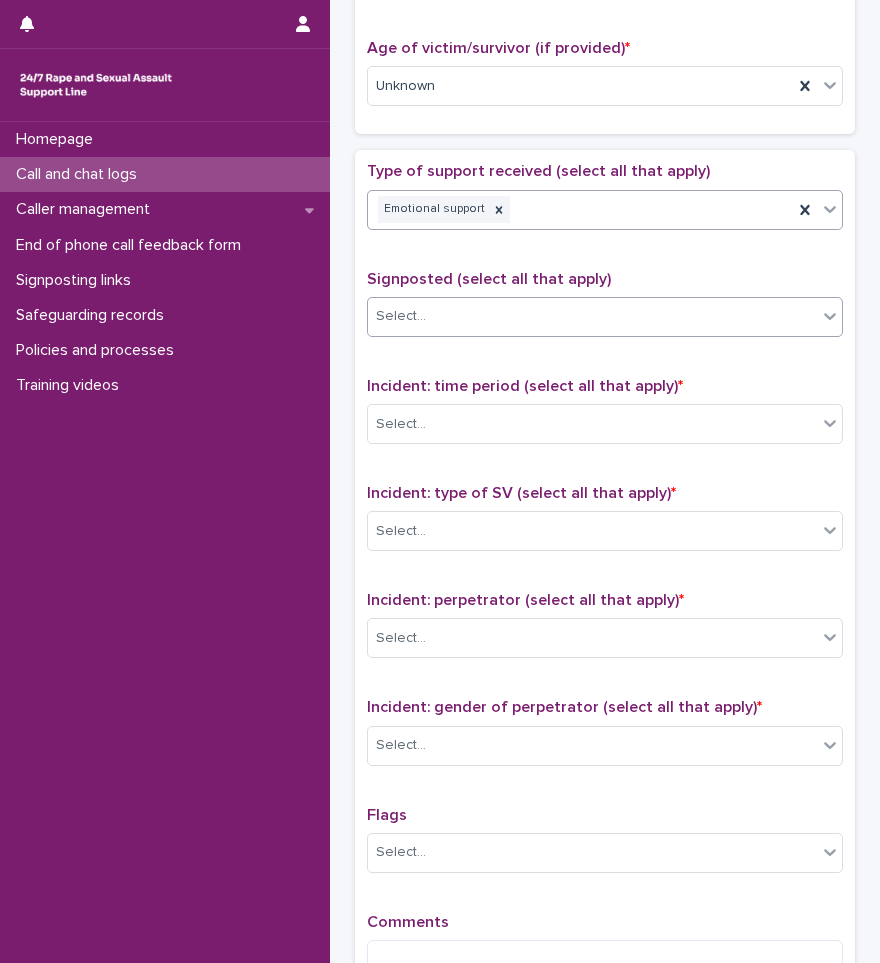 click on "Select..." at bounding box center (605, 317) 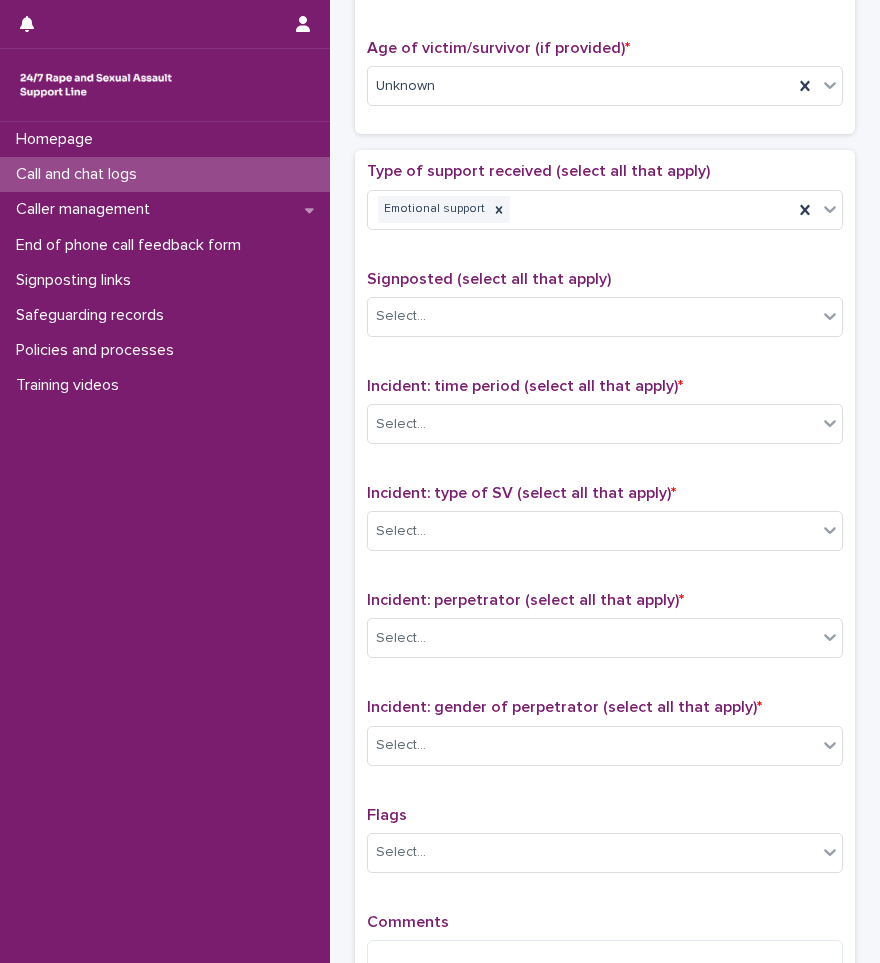 click on "Type of support received (select all that apply) Emotional support Signposted (select all that apply) Select... Incident: time period (select all that apply) * Select... Incident: type of SV (select all that apply) * Select... Incident: perpetrator (select all that apply) * Select... Incident: gender of perpetrator (select all that apply) * Select... Flags Select... Comments" at bounding box center [605, 580] 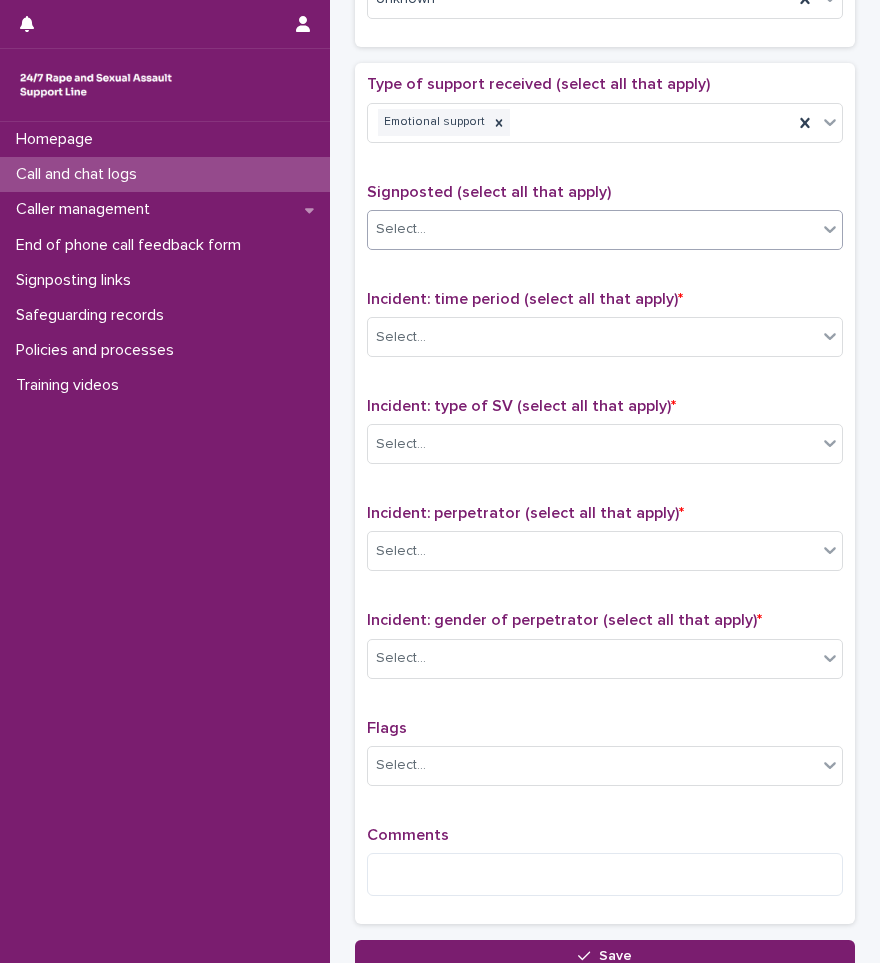 scroll, scrollTop: 1200, scrollLeft: 0, axis: vertical 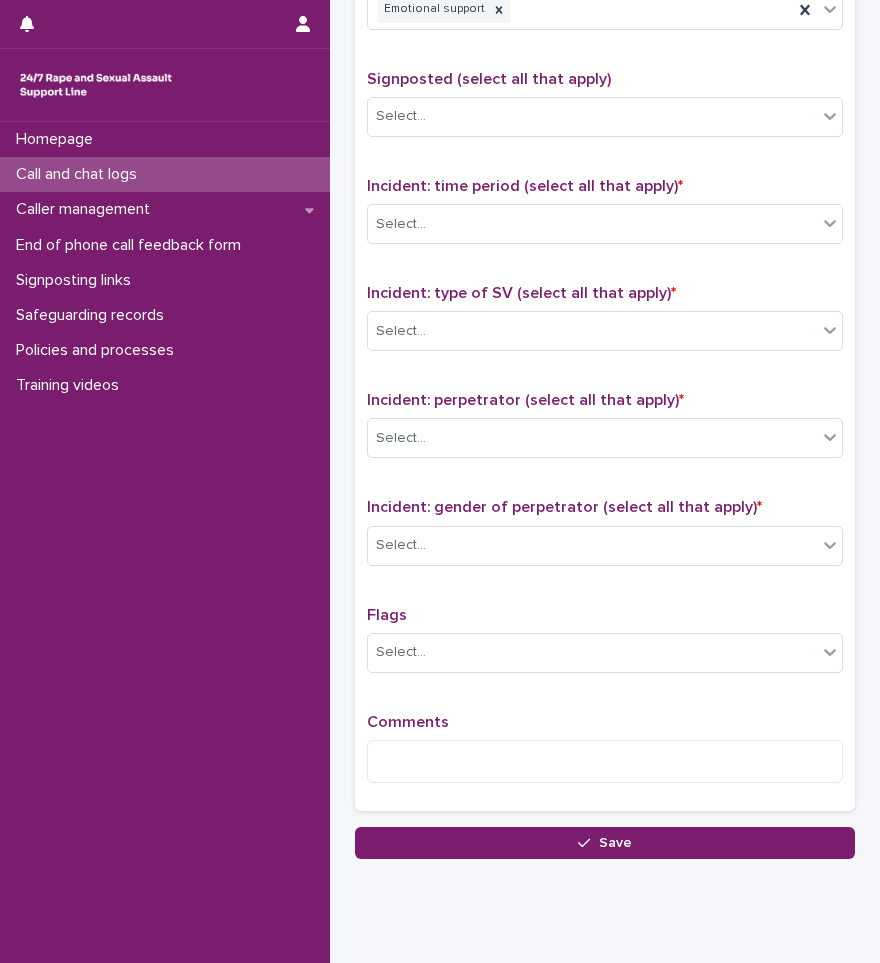 click on "Incident: time period (select all that apply) * Select..." at bounding box center [605, 218] 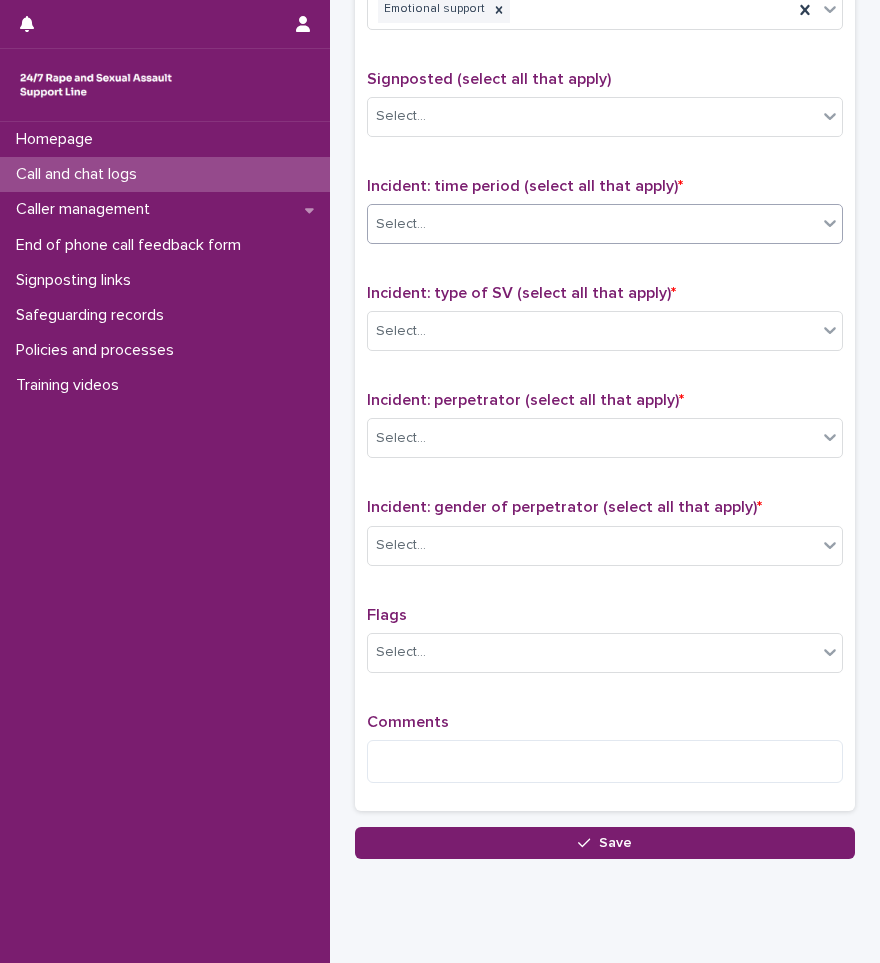 click on "Select..." at bounding box center (592, 224) 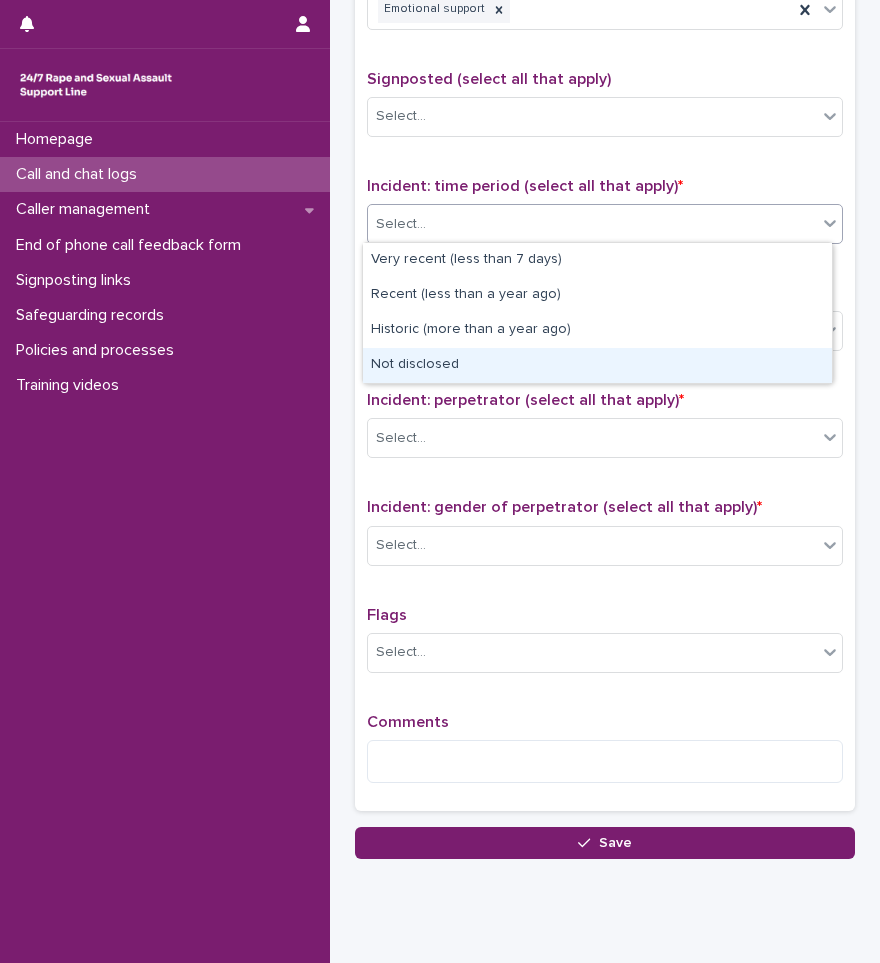 click on "Not disclosed" at bounding box center [597, 365] 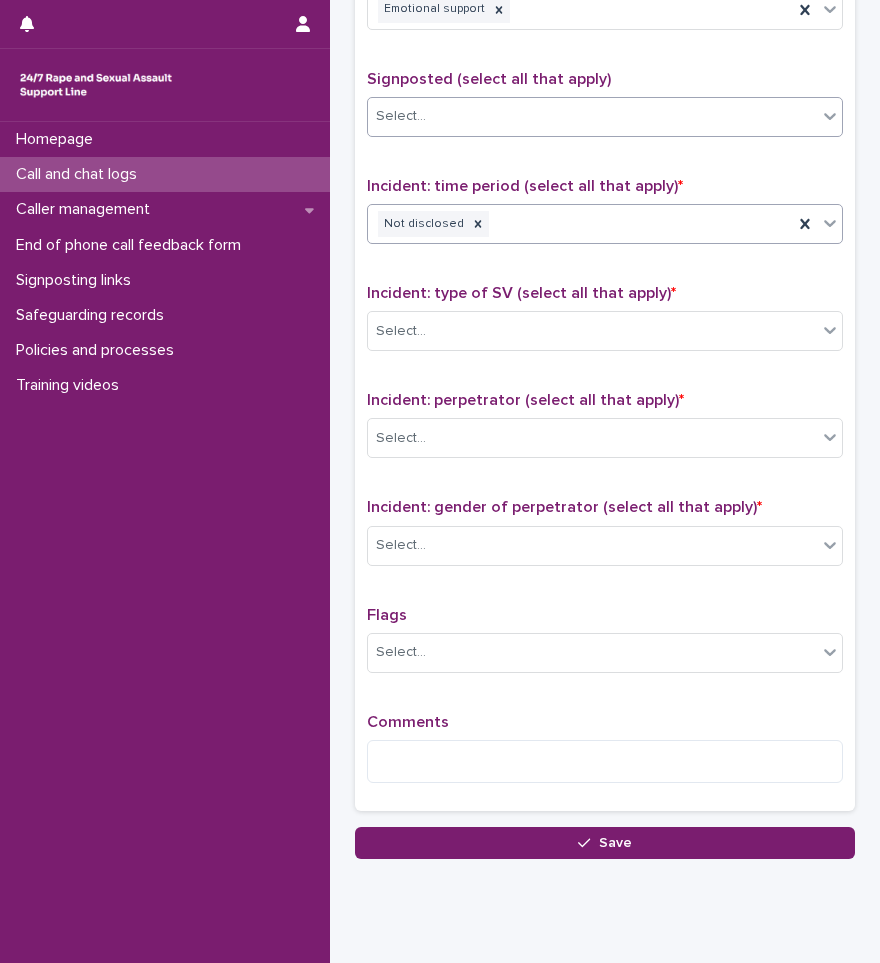 click on "Select..." at bounding box center (592, 116) 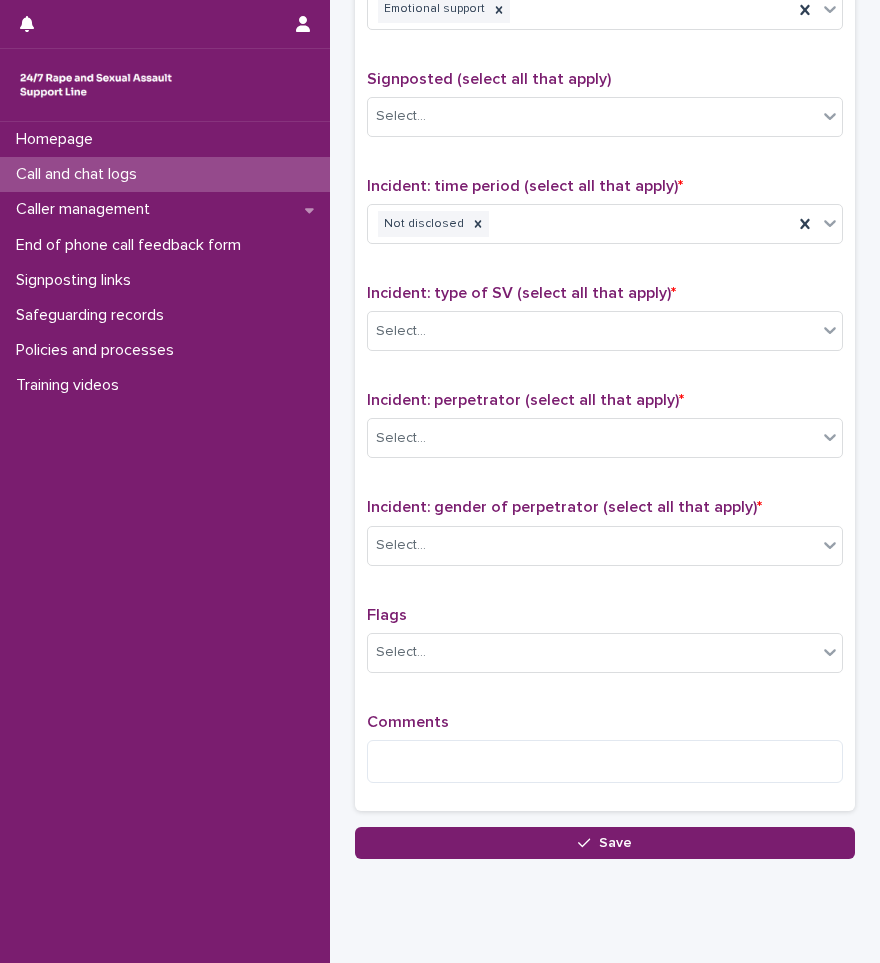 click on "Signposted (select all that apply)" at bounding box center (489, 79) 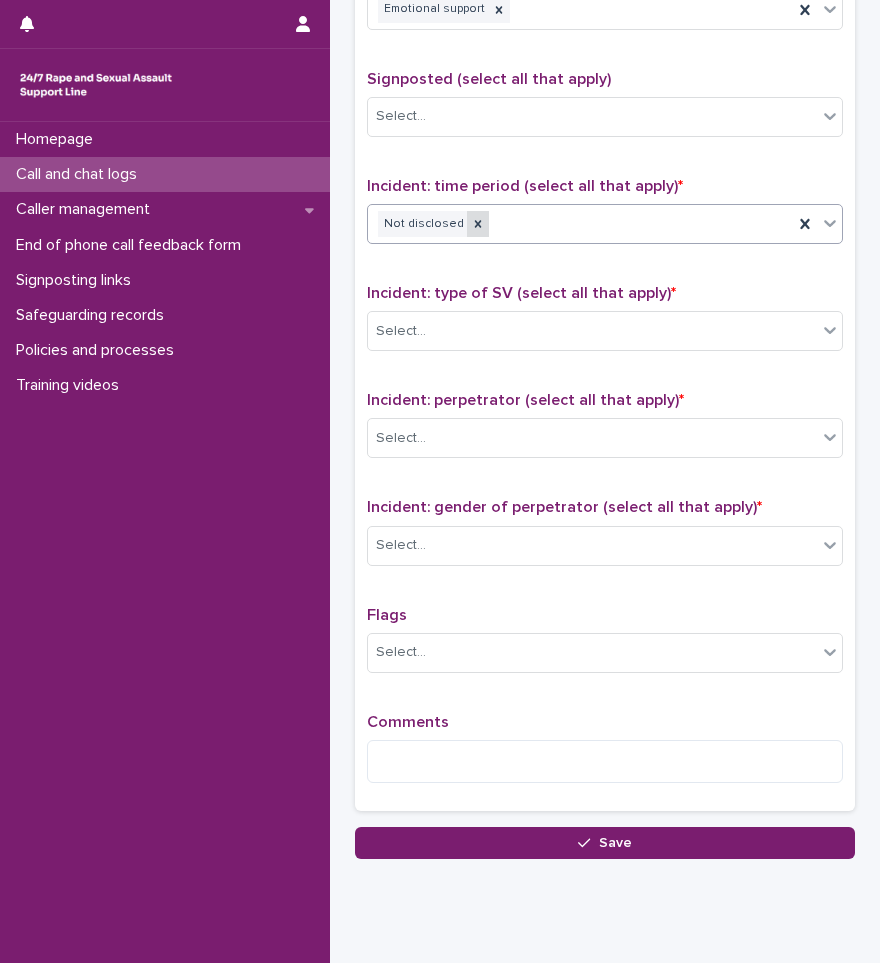 click 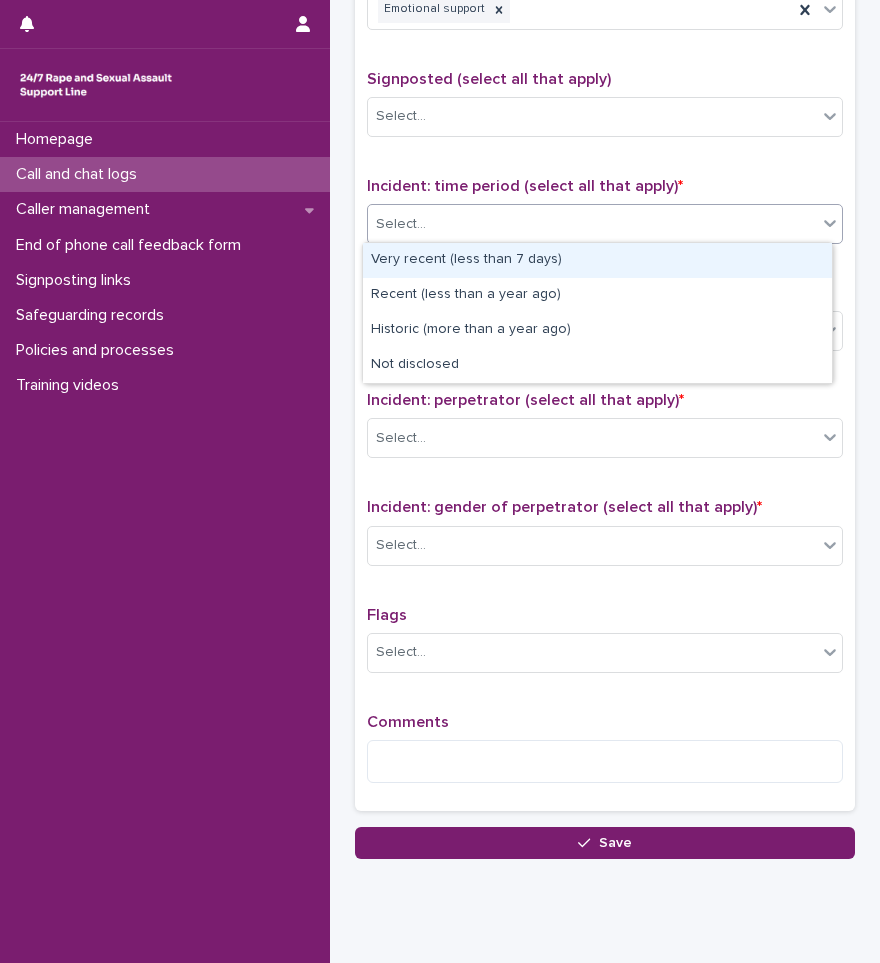 click on "Select..." at bounding box center [592, 224] 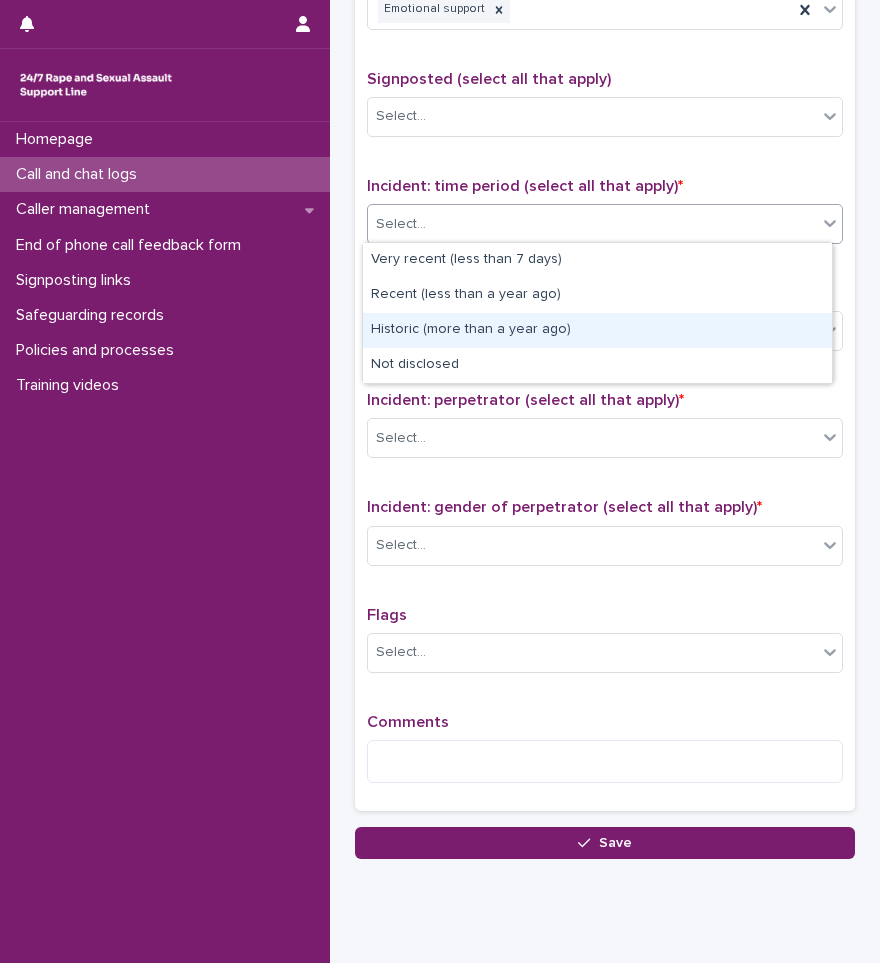 click on "Historic (more than a year ago)" at bounding box center (597, 330) 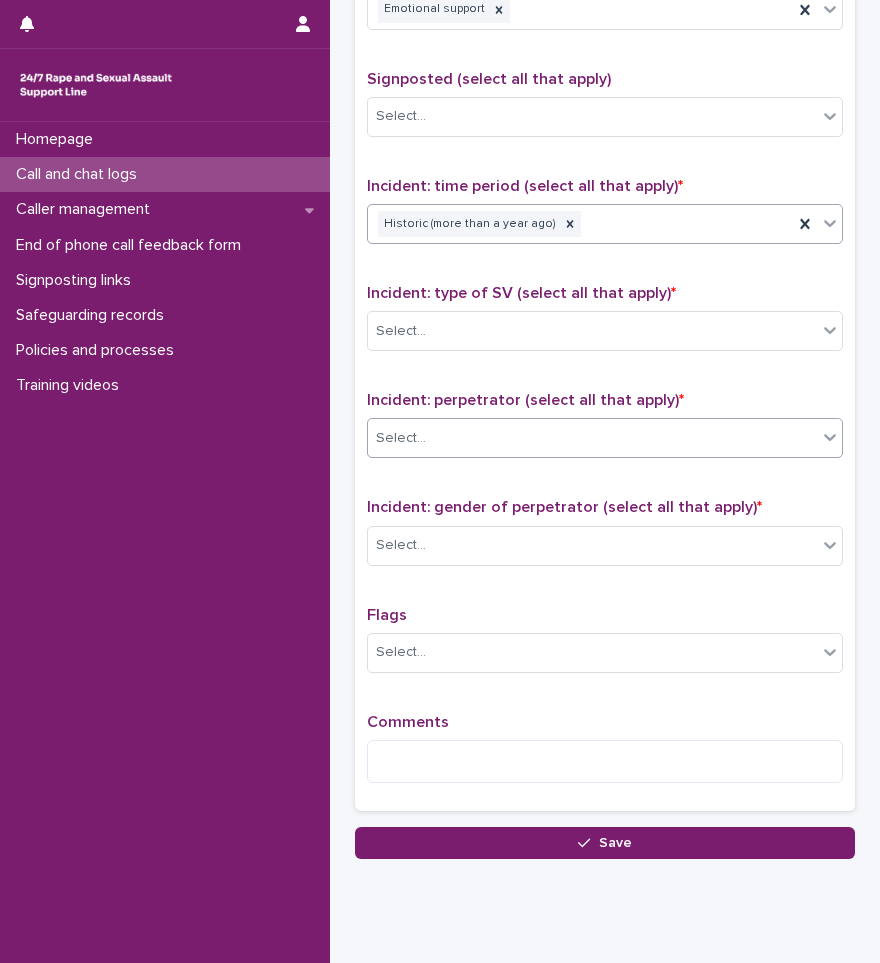 click on "Select..." at bounding box center (605, 438) 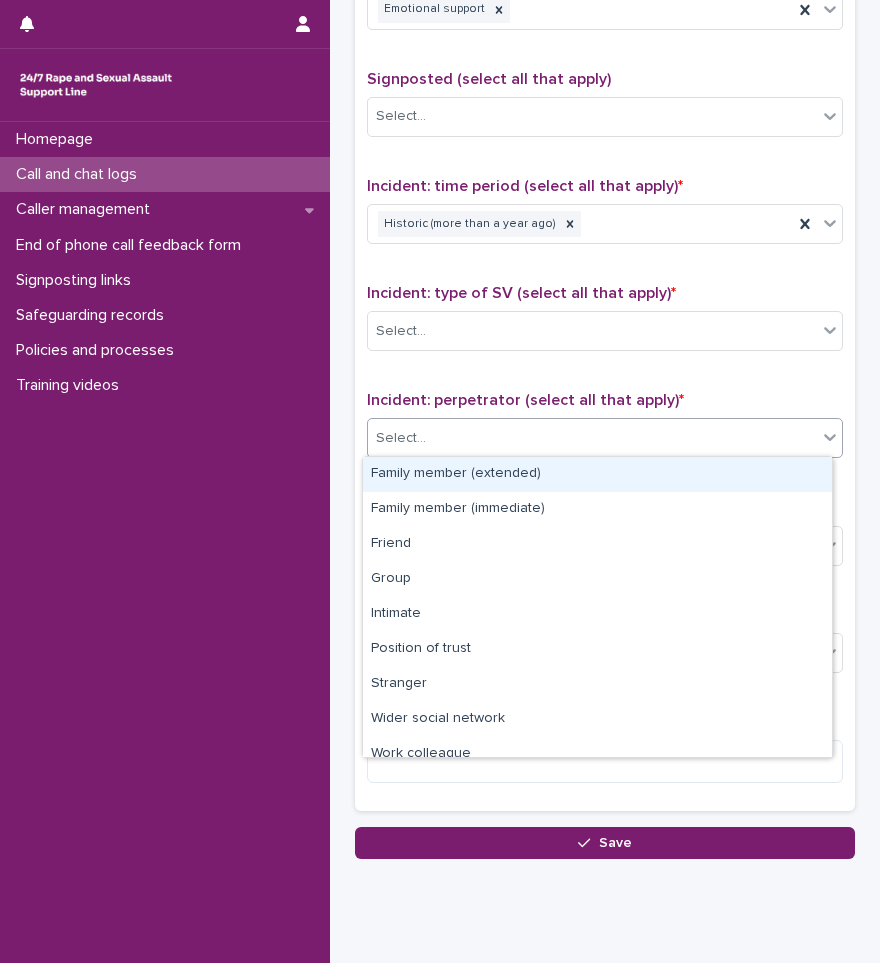 scroll, scrollTop: 85, scrollLeft: 0, axis: vertical 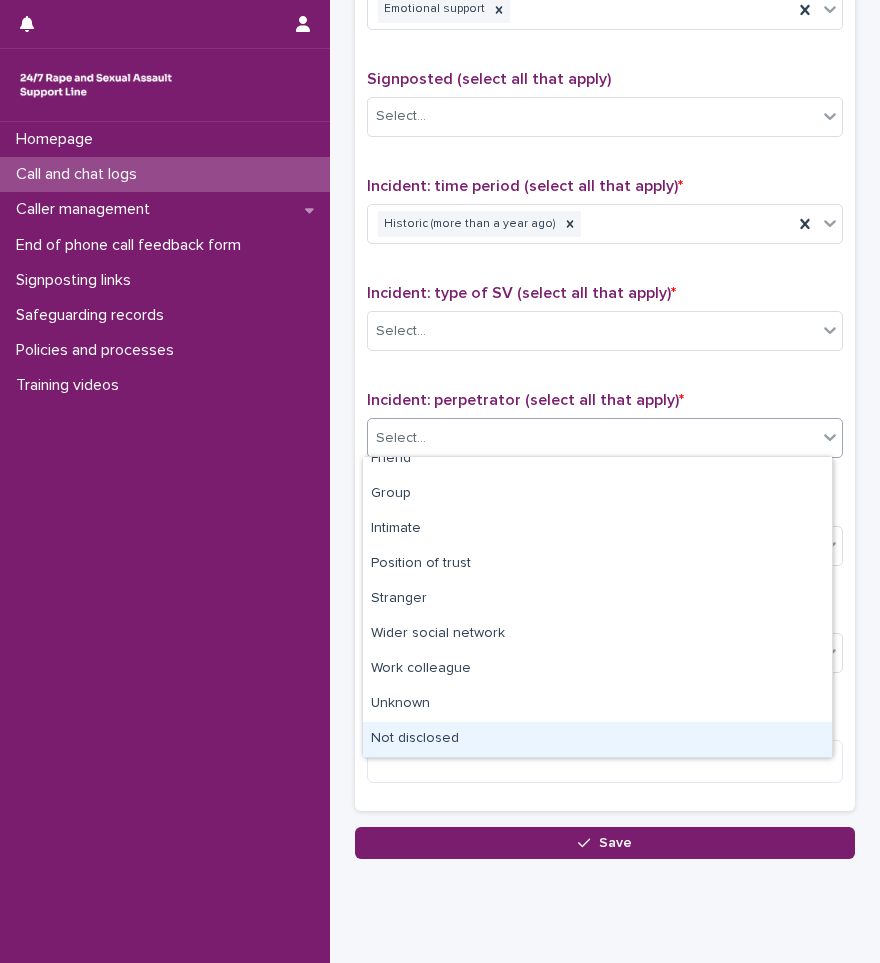 click on "Not disclosed" at bounding box center [597, 739] 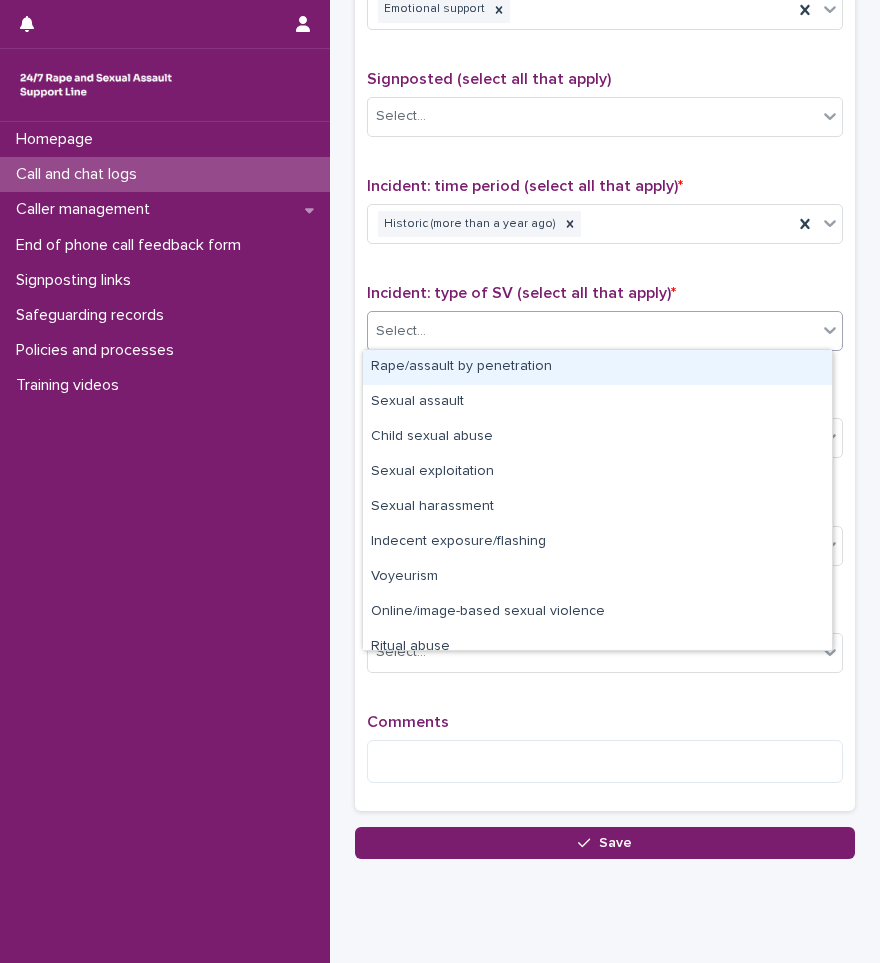 click on "Select..." at bounding box center [592, 331] 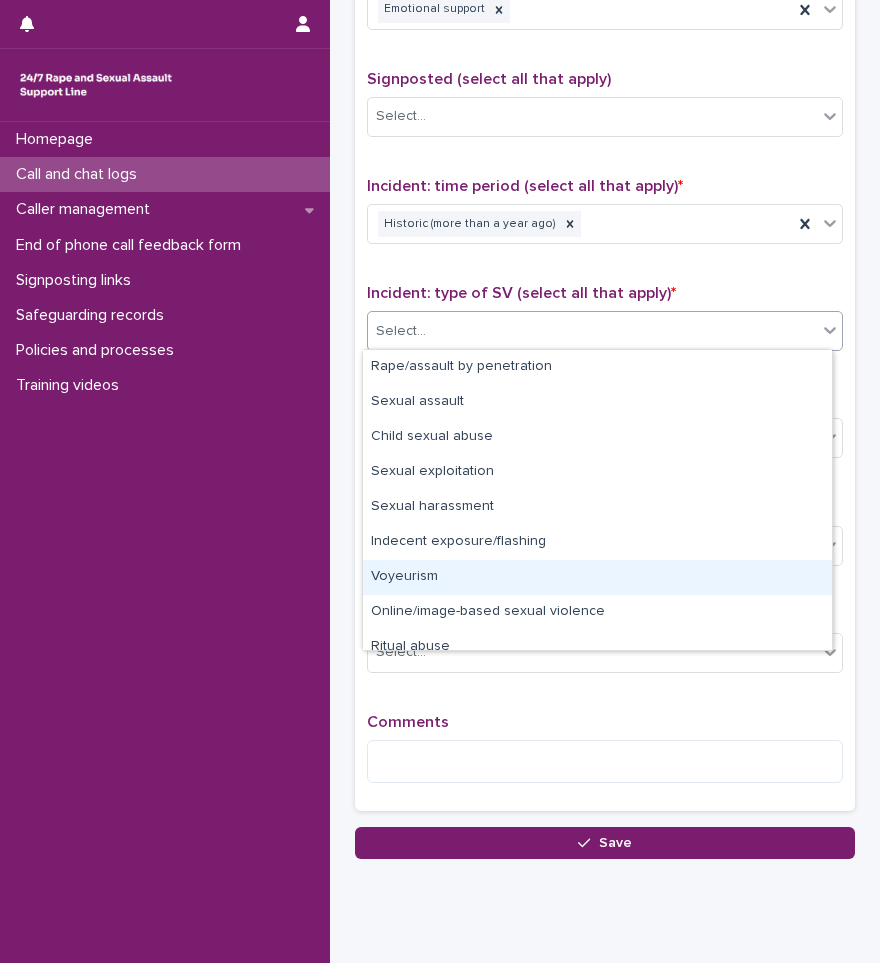 scroll, scrollTop: 50, scrollLeft: 0, axis: vertical 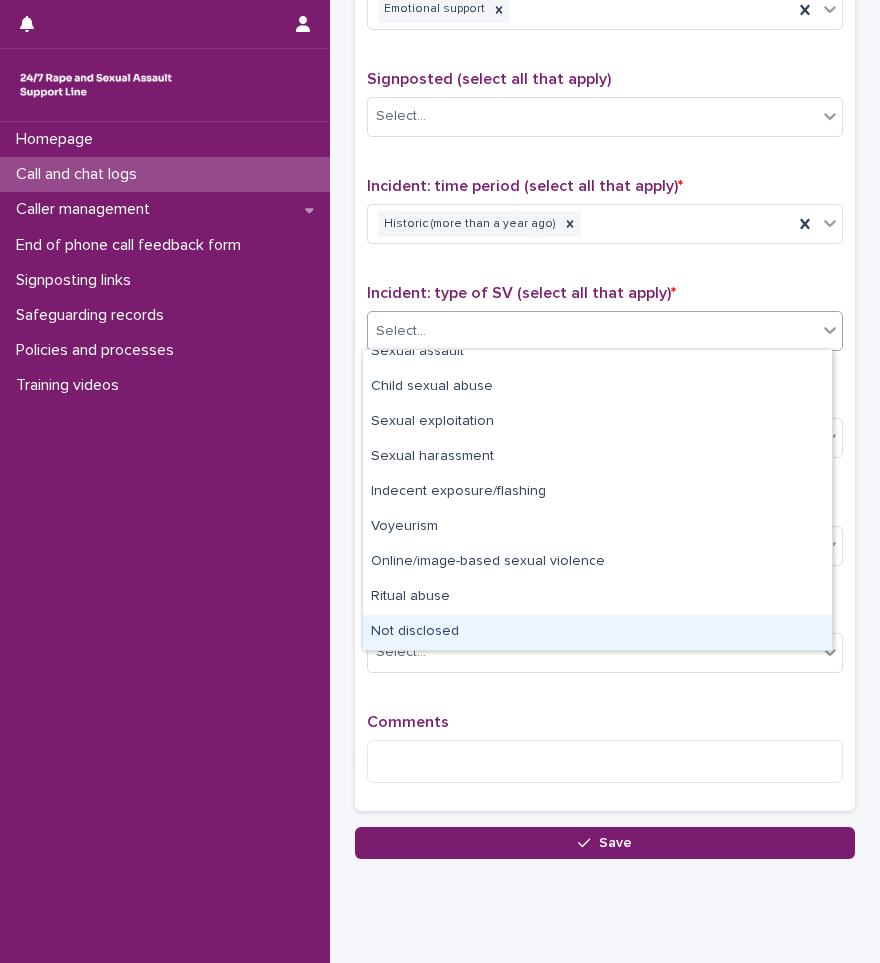 click on "Not disclosed" at bounding box center [597, 632] 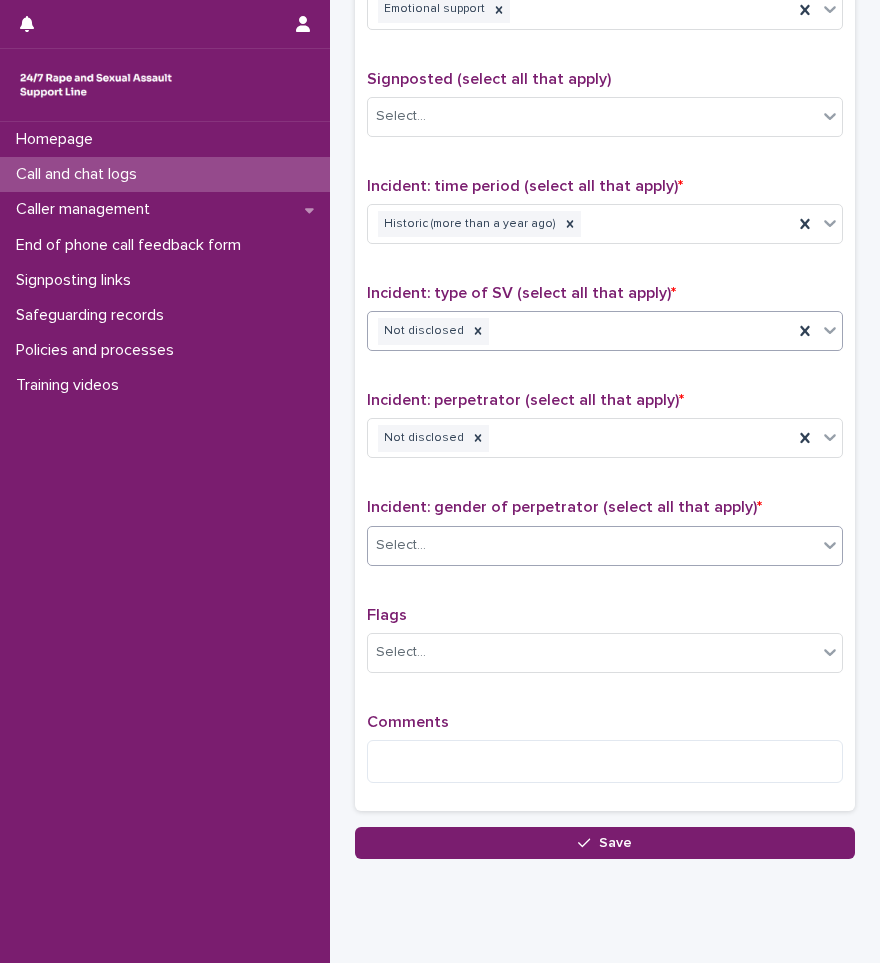 click on "Select..." at bounding box center (592, 545) 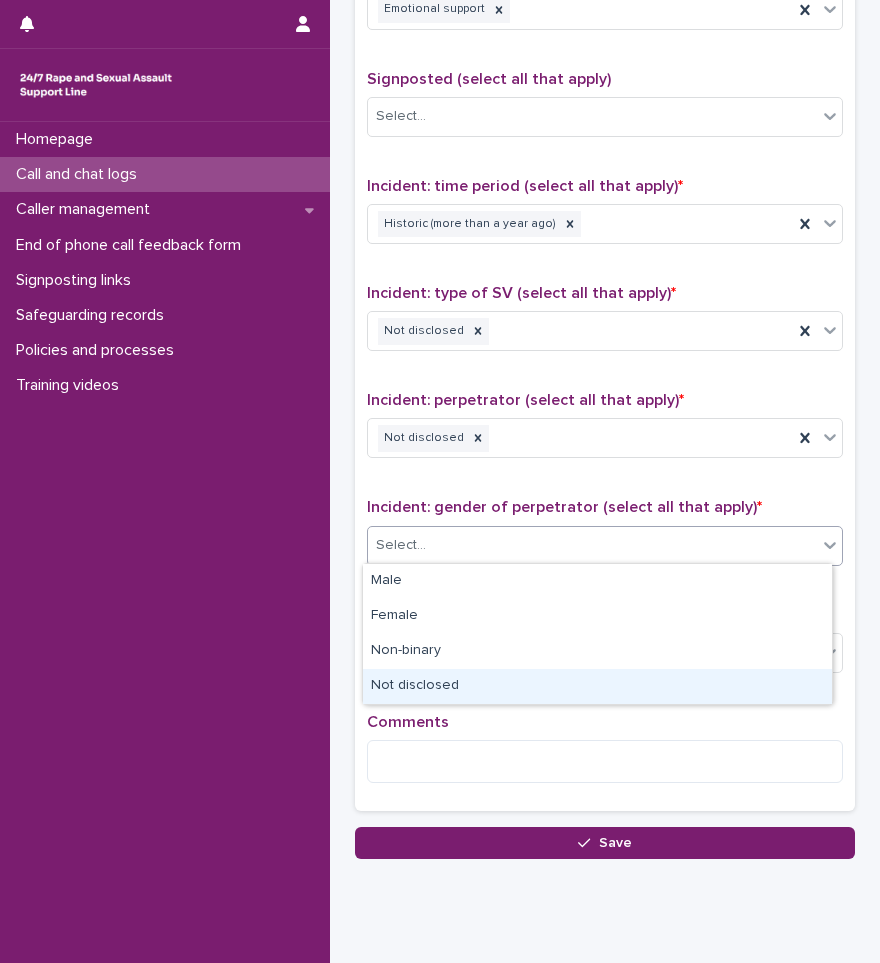 click on "Not disclosed" at bounding box center [597, 686] 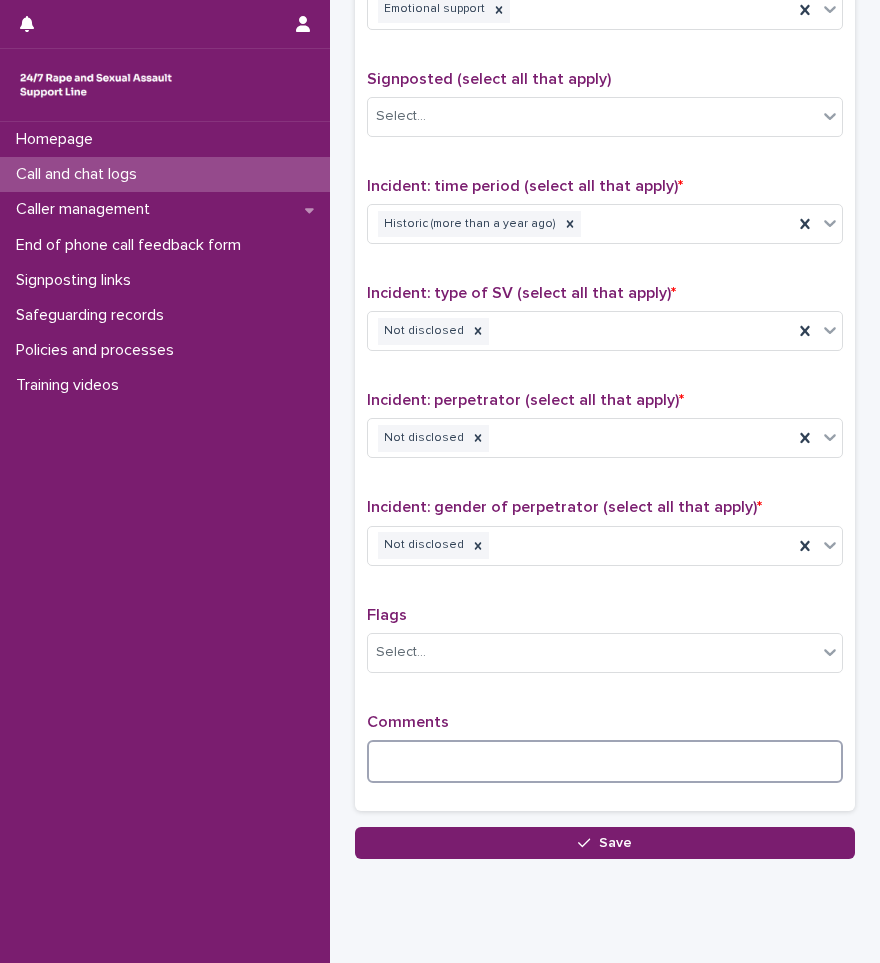 click at bounding box center (605, 761) 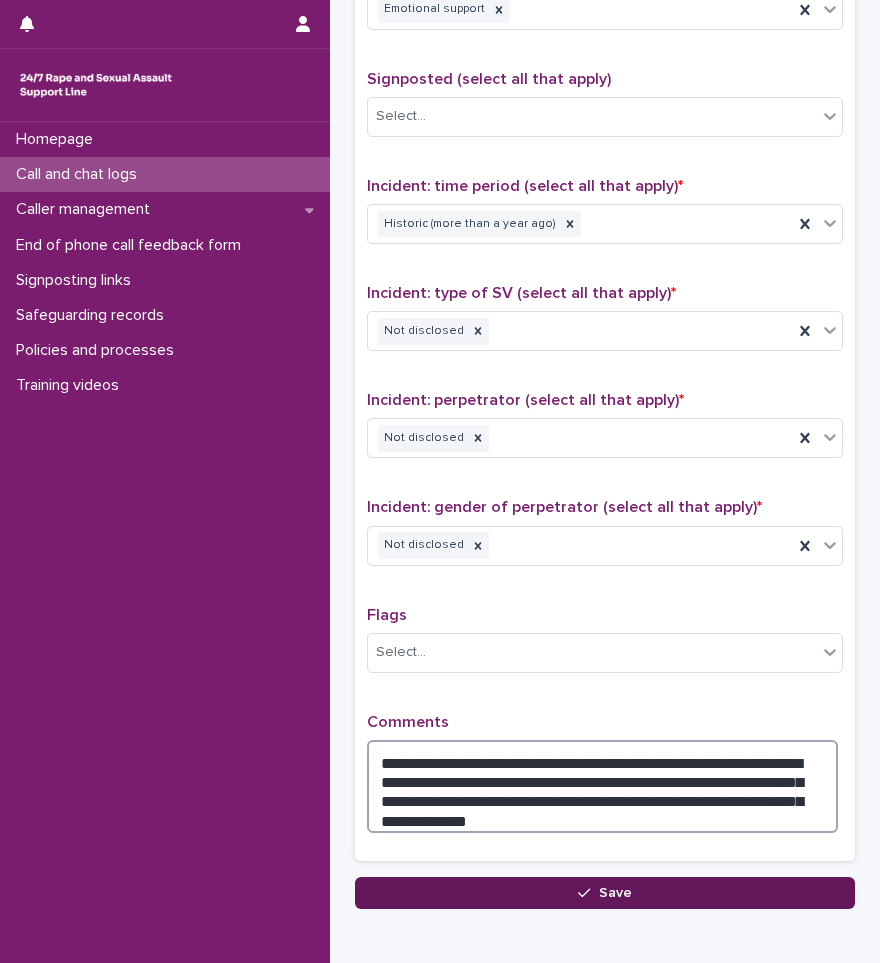 type on "**********" 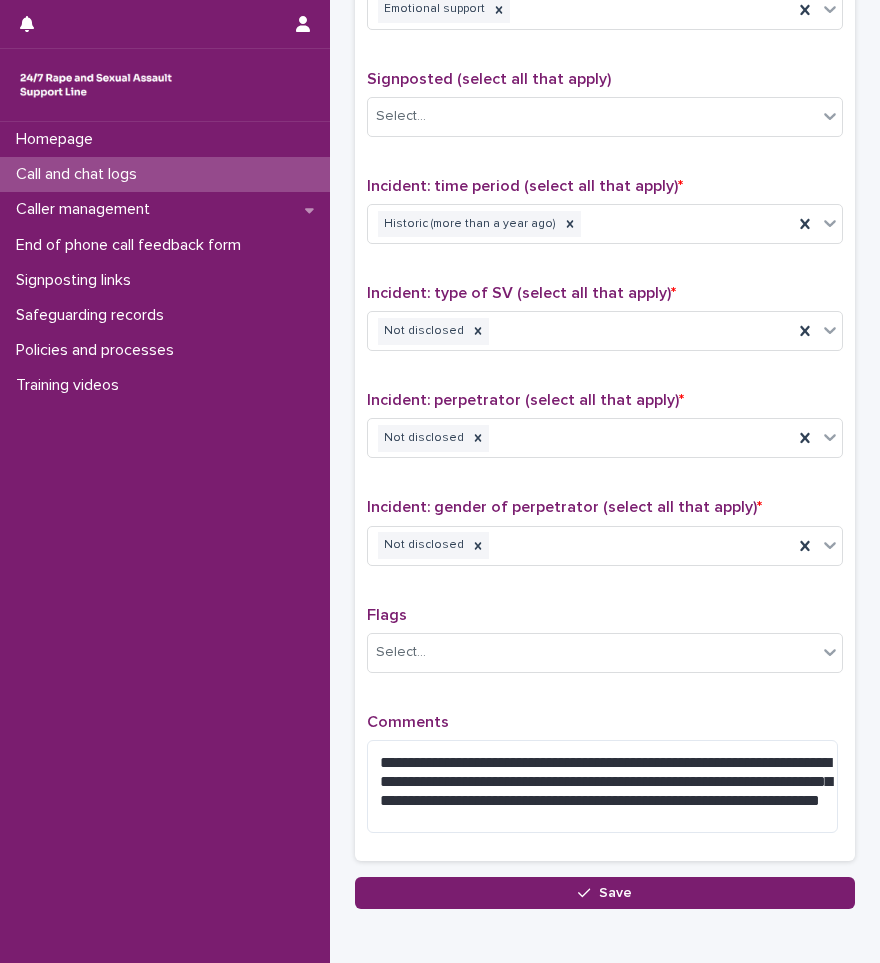 drag, startPoint x: 613, startPoint y: 898, endPoint x: 594, endPoint y: 896, distance: 19.104973 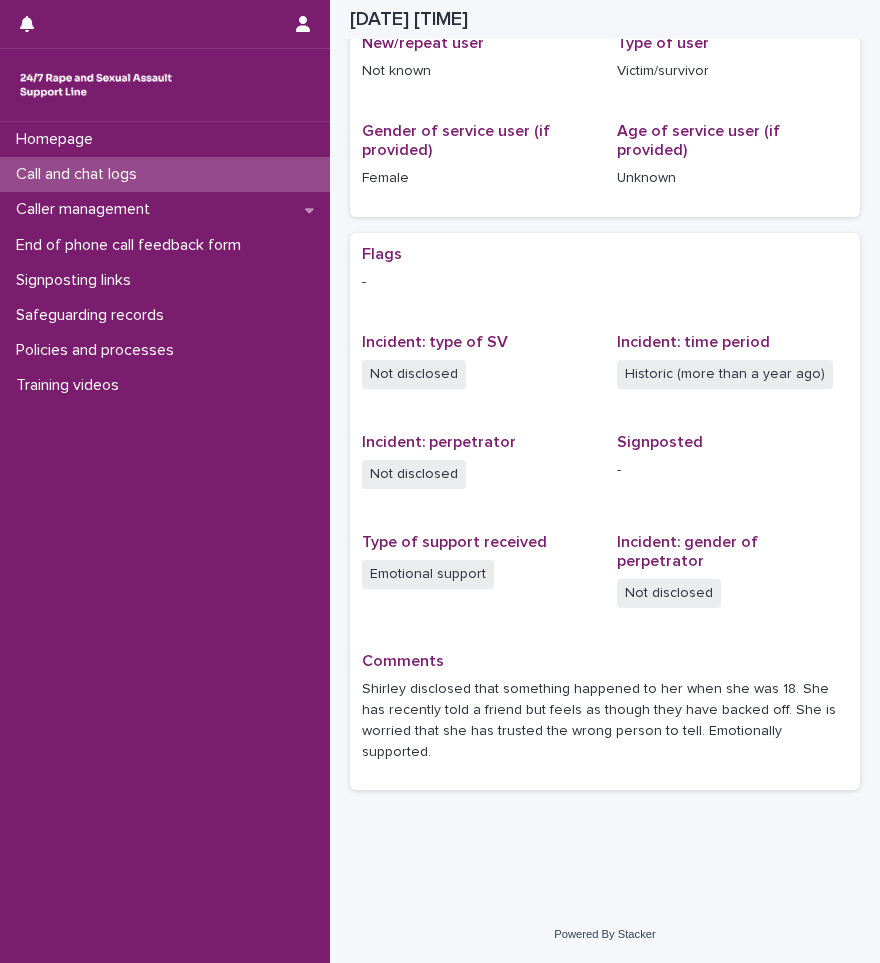 scroll, scrollTop: 338, scrollLeft: 0, axis: vertical 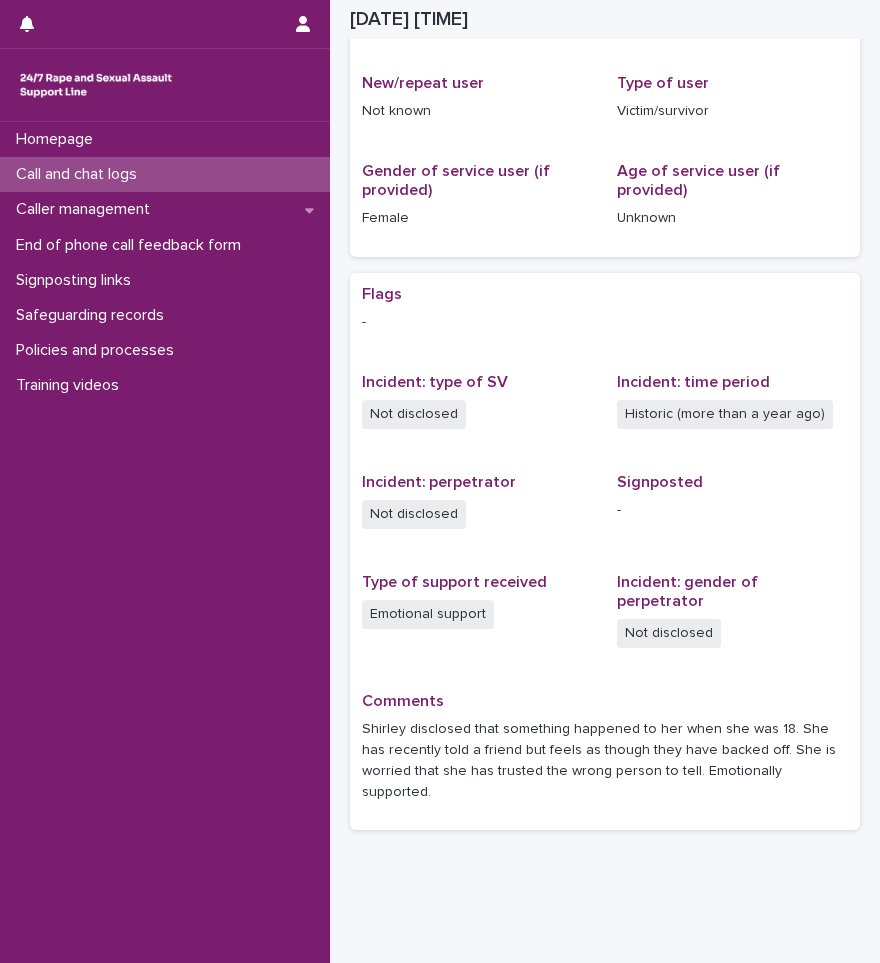 click on "Call and chat logs" at bounding box center (80, 174) 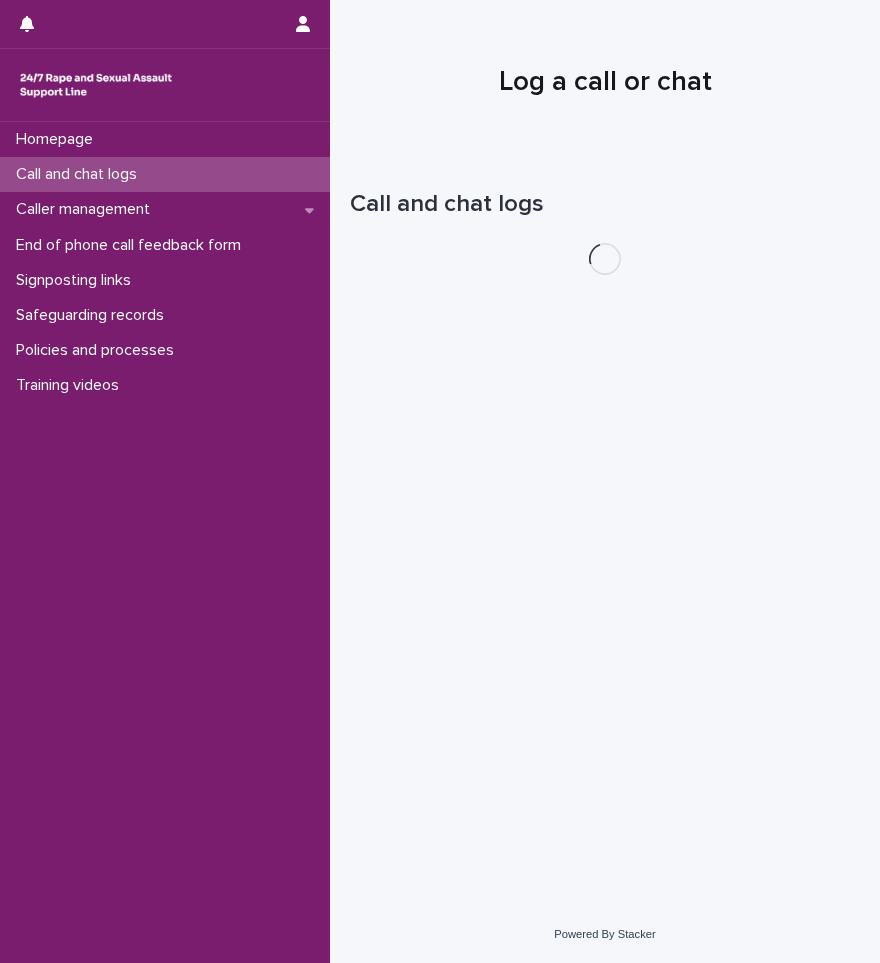 scroll, scrollTop: 0, scrollLeft: 0, axis: both 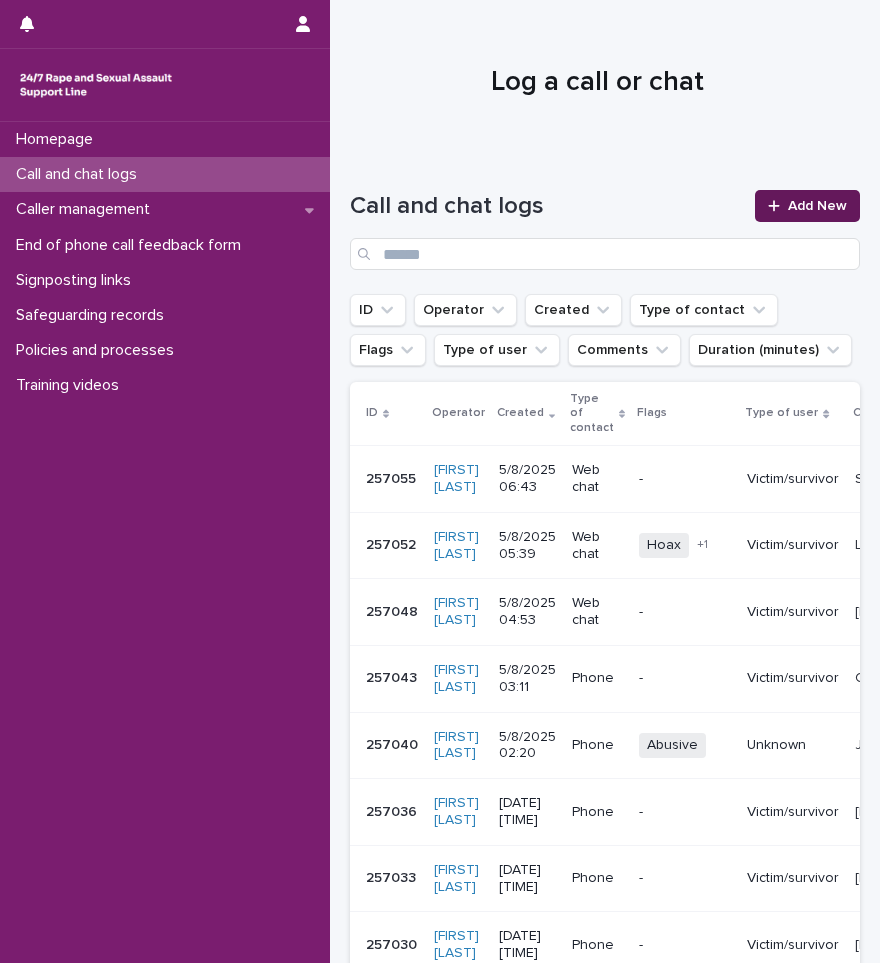click on "Add New" at bounding box center [807, 206] 